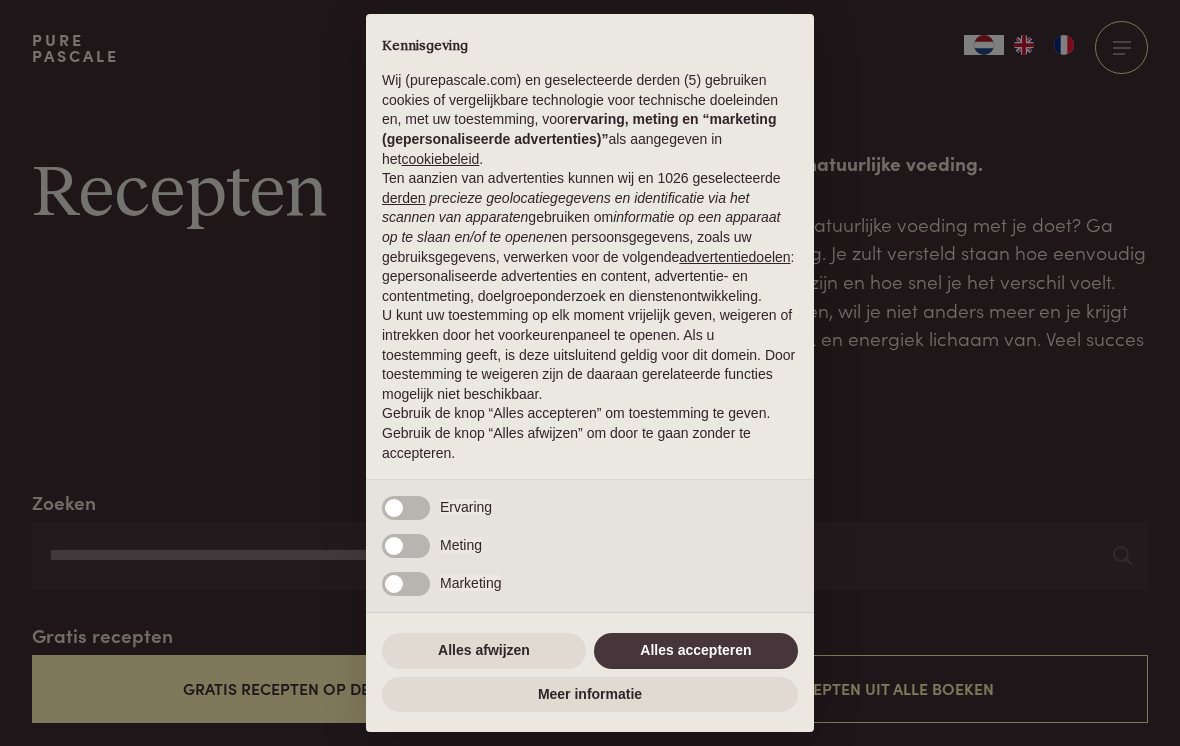 scroll, scrollTop: 0, scrollLeft: 0, axis: both 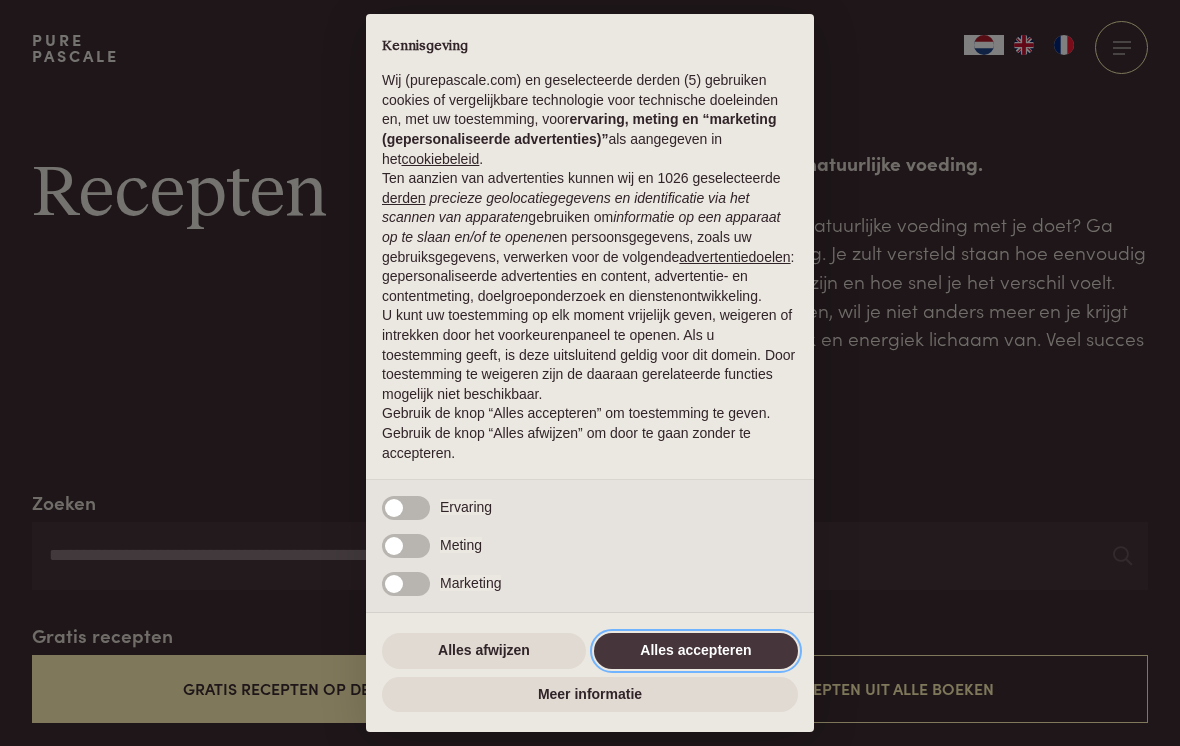 click on "Alles accepteren" at bounding box center [696, 651] 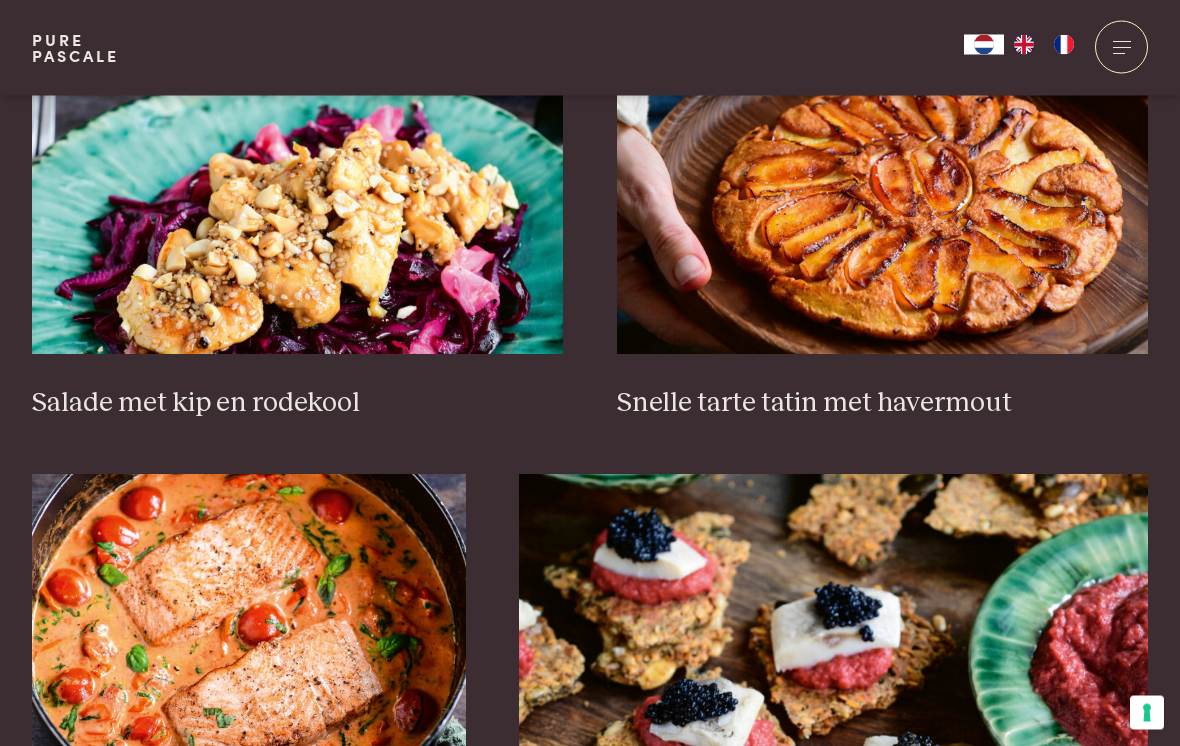 scroll, scrollTop: 2481, scrollLeft: 0, axis: vertical 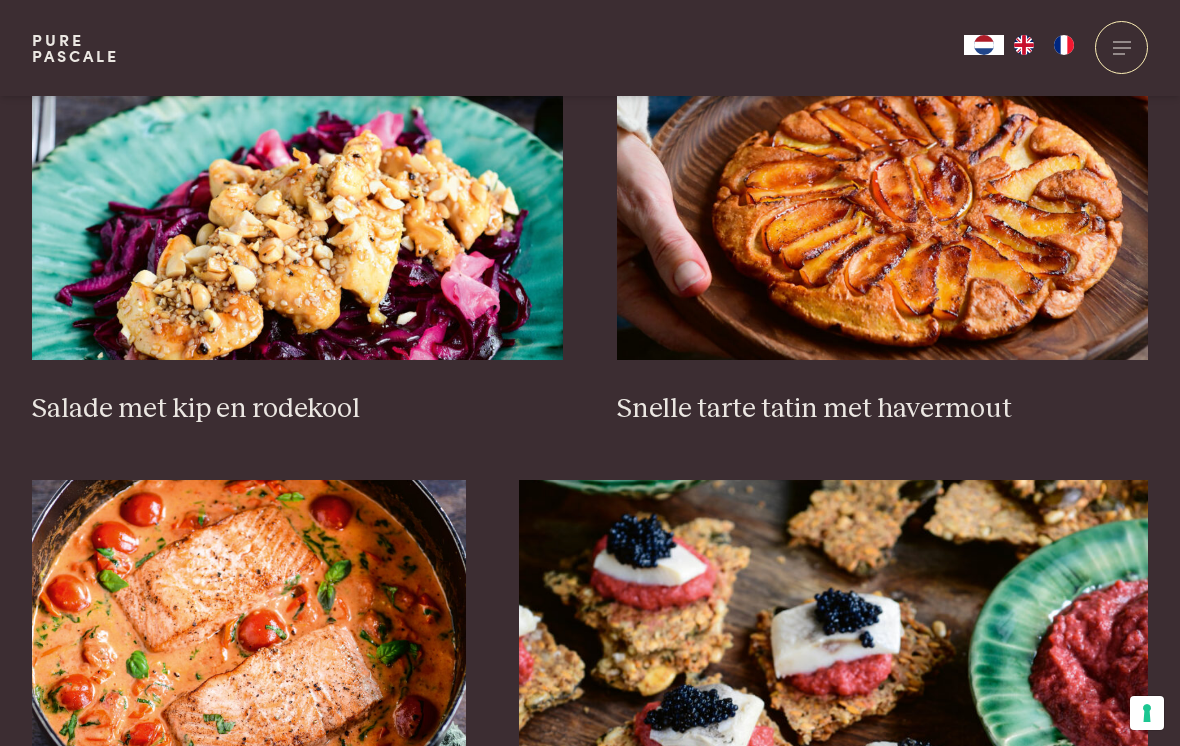 click on "Snelle tarte tatin met havermout" at bounding box center (883, 409) 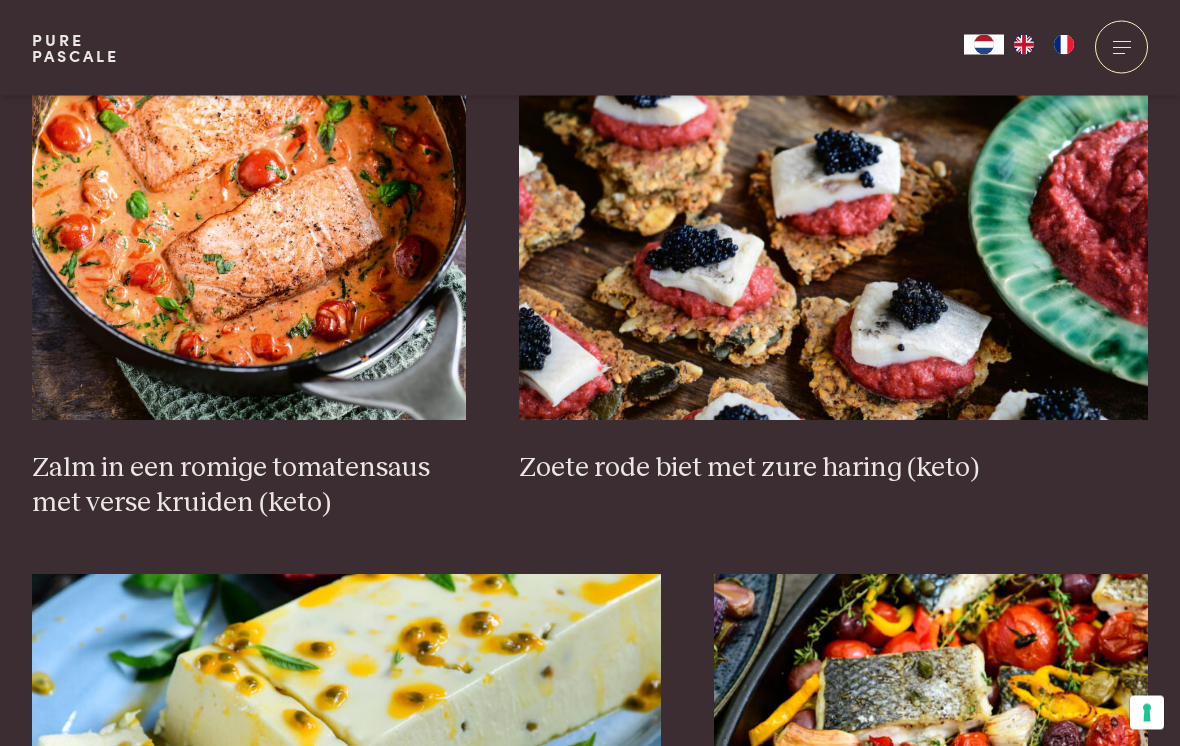 scroll, scrollTop: 2944, scrollLeft: 0, axis: vertical 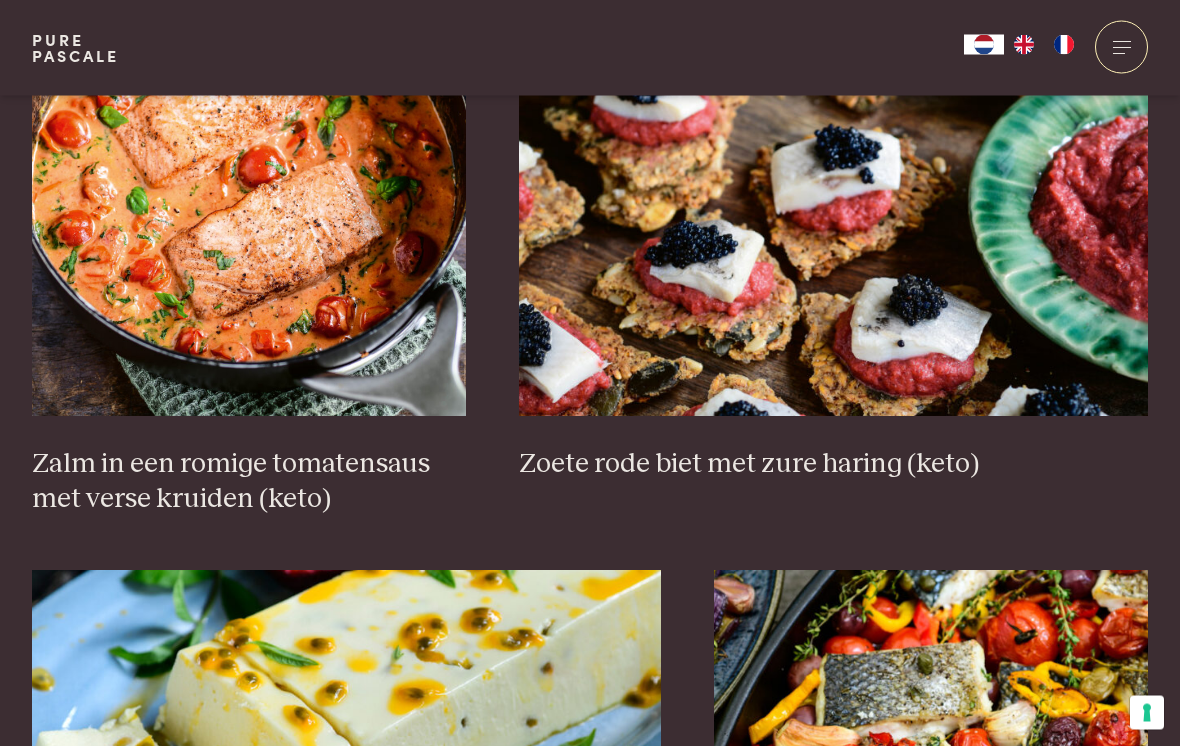 click at bounding box center [833, 217] 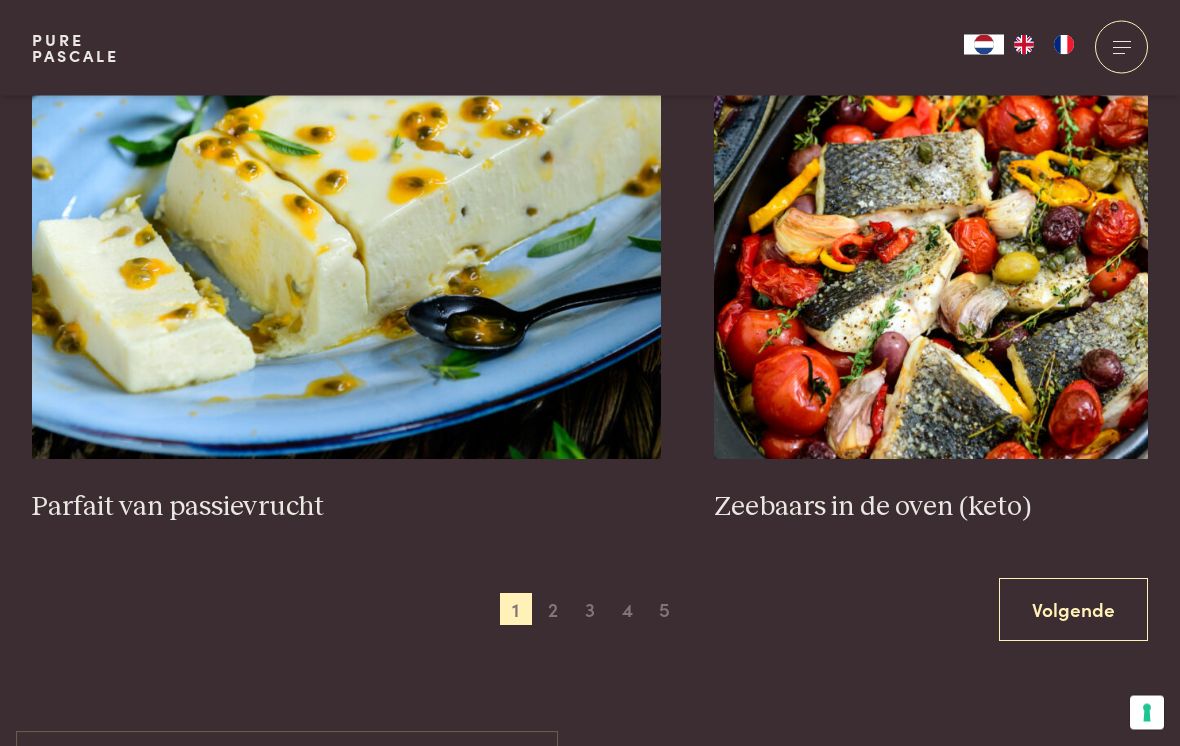 scroll, scrollTop: 3456, scrollLeft: 0, axis: vertical 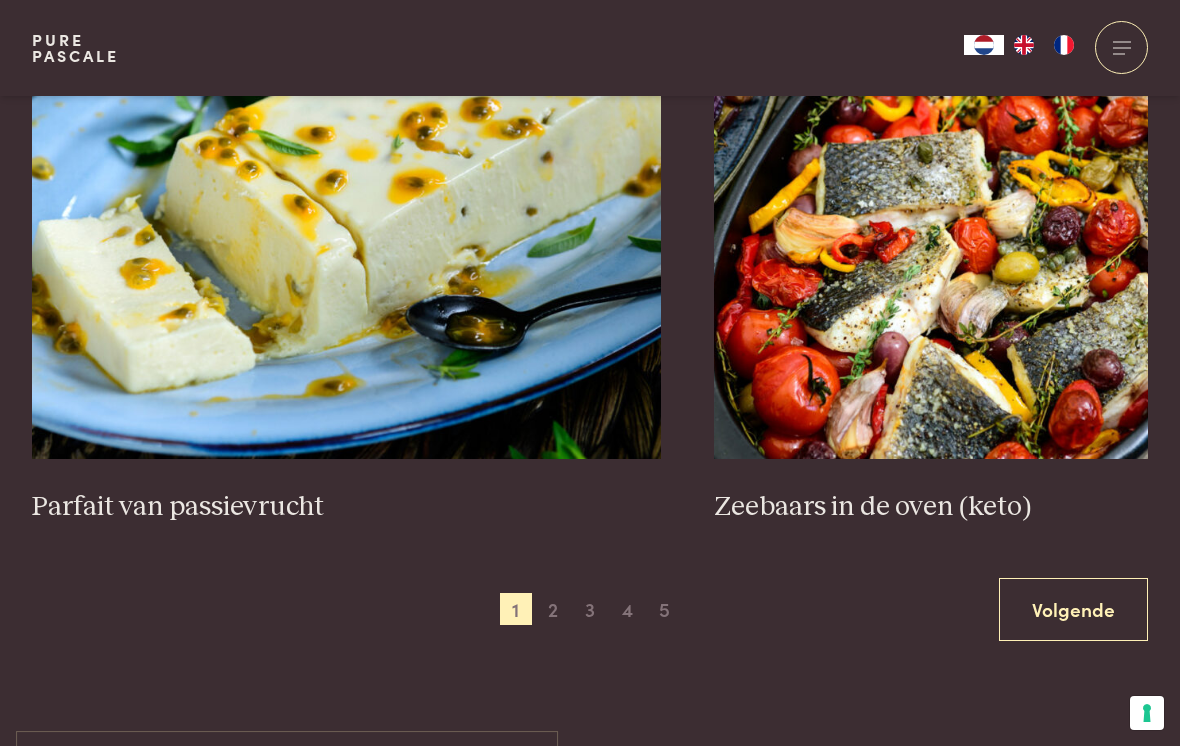 click at bounding box center (346, 259) 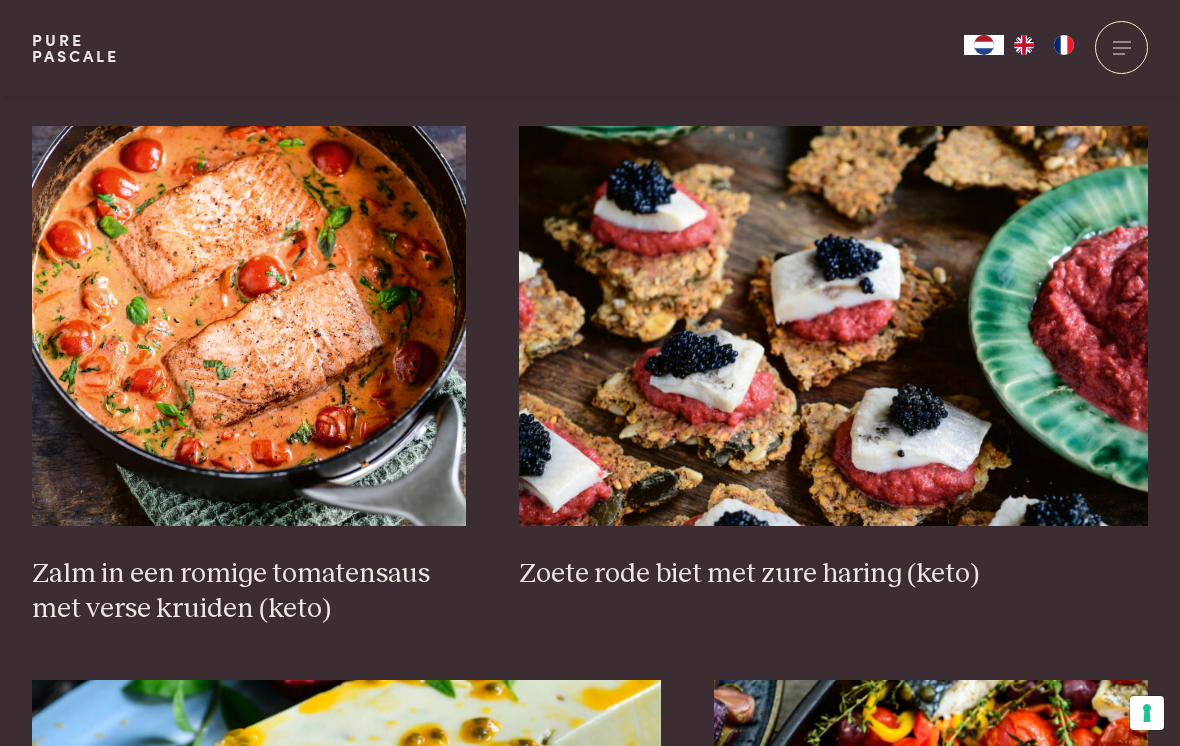 scroll, scrollTop: 2834, scrollLeft: 0, axis: vertical 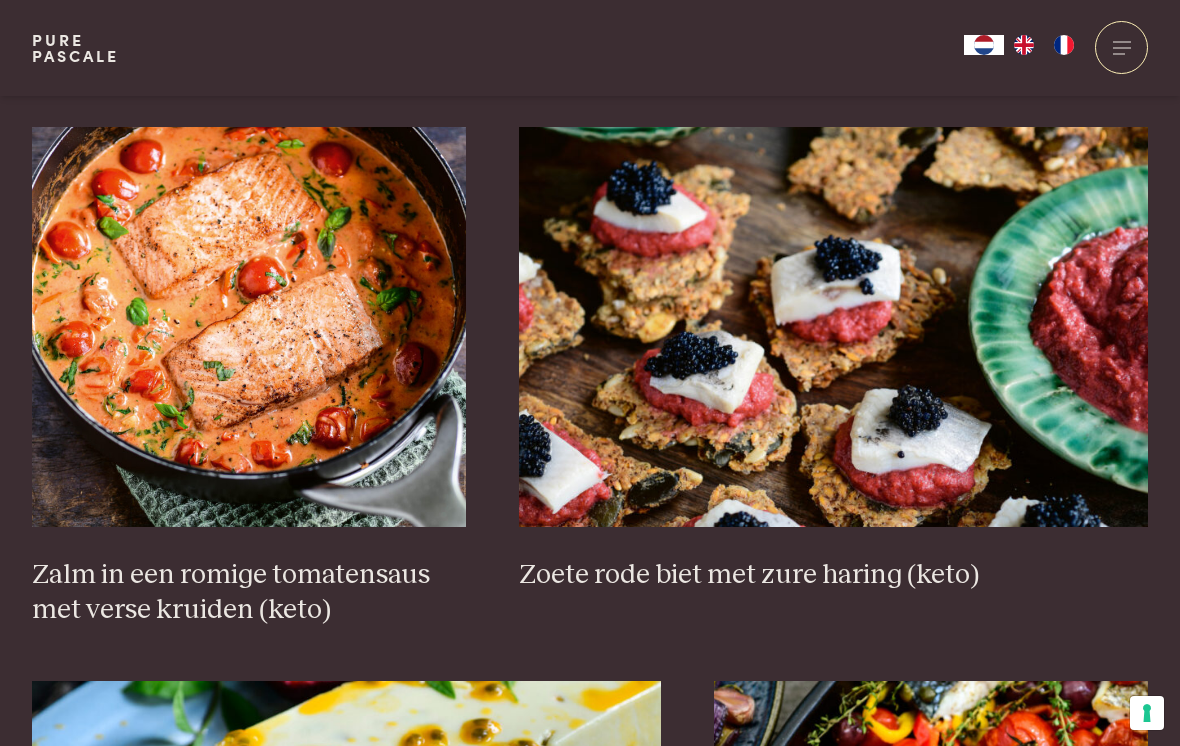 click at bounding box center [249, 327] 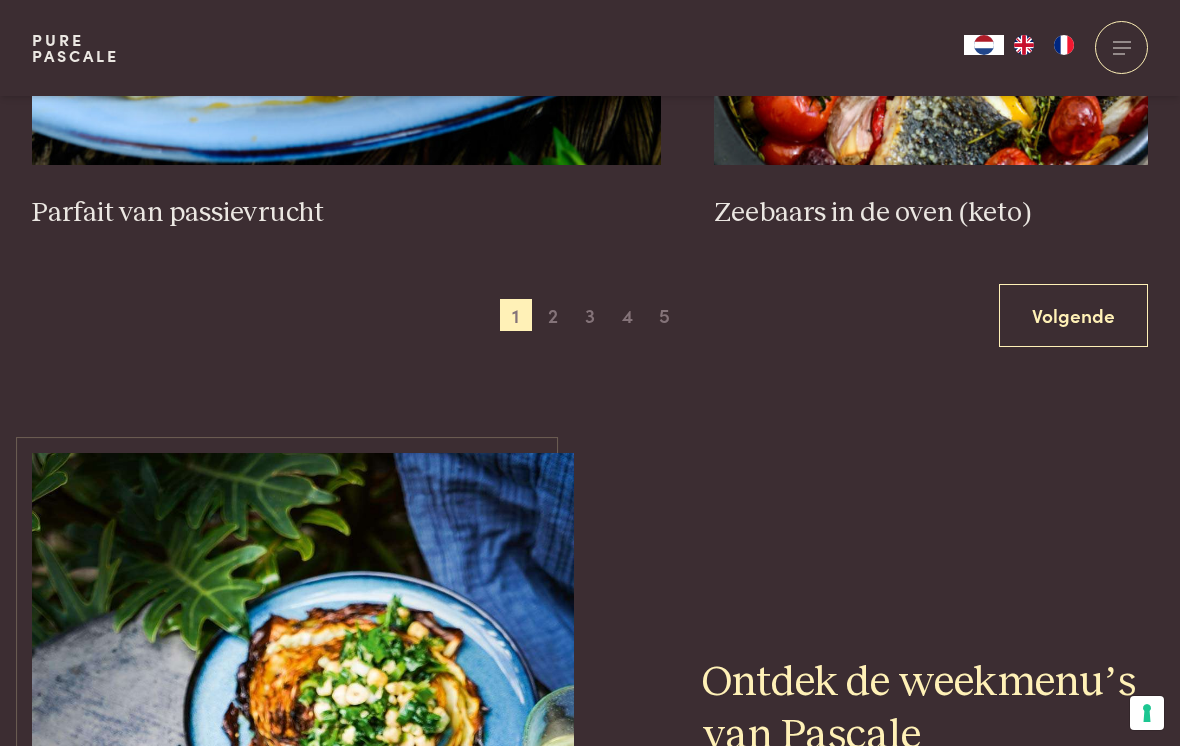 scroll, scrollTop: 3754, scrollLeft: 0, axis: vertical 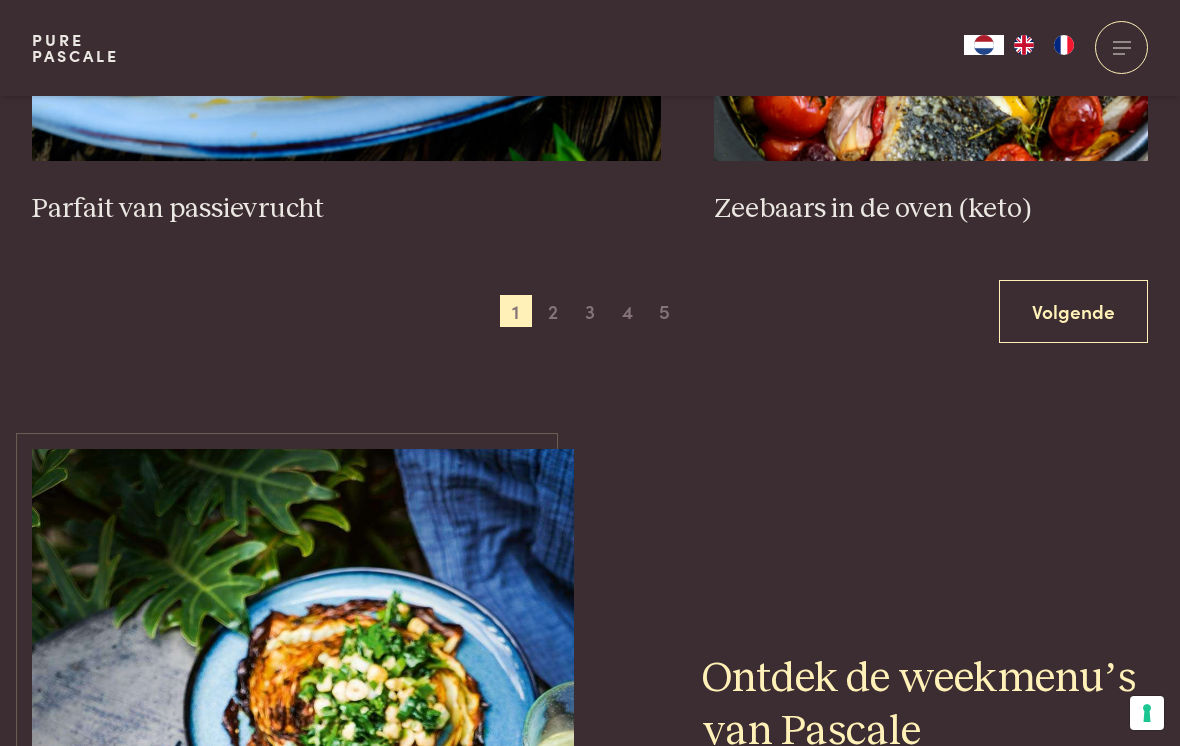 click on "2" at bounding box center [553, 311] 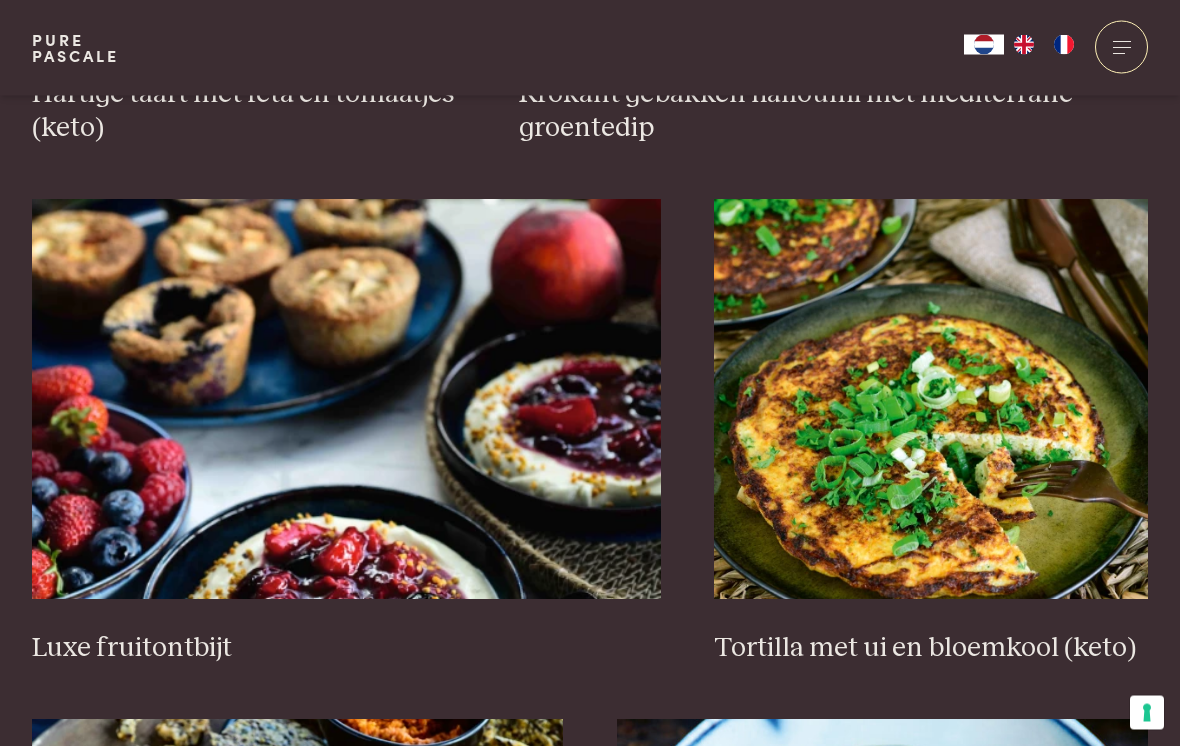 scroll, scrollTop: 1757, scrollLeft: 0, axis: vertical 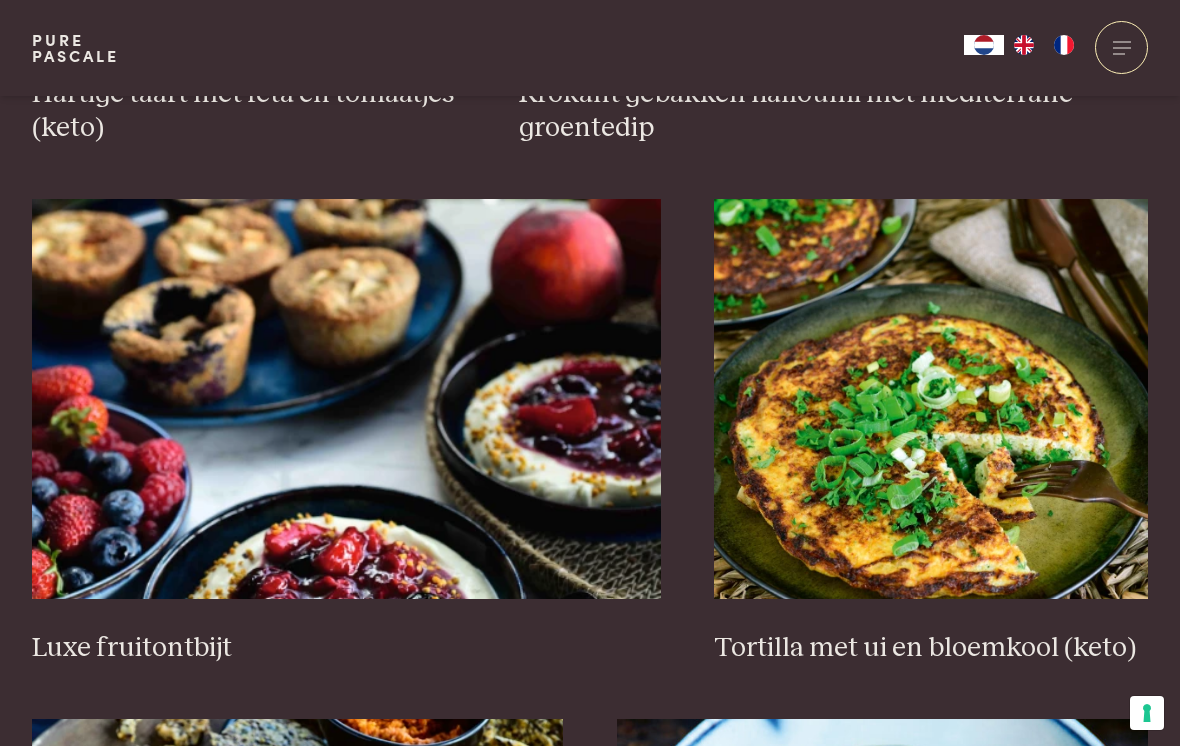 click on "Luxe fruitontbijt" at bounding box center [346, 648] 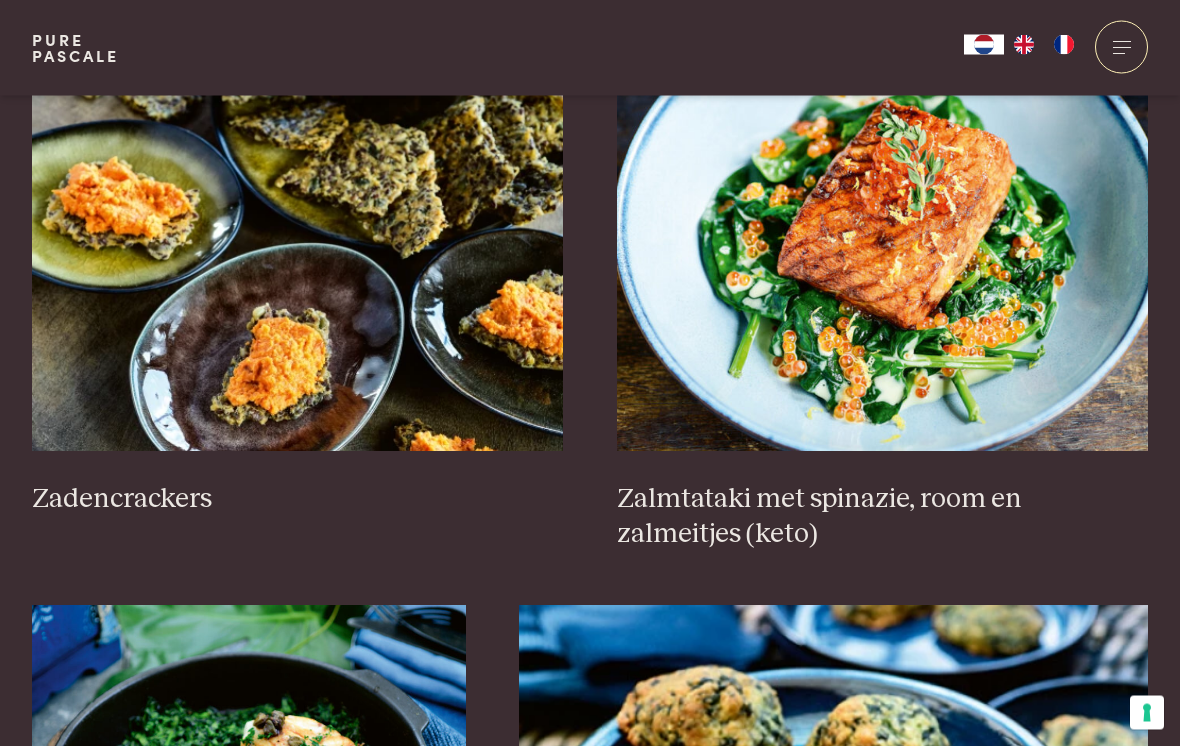 scroll, scrollTop: 2425, scrollLeft: 0, axis: vertical 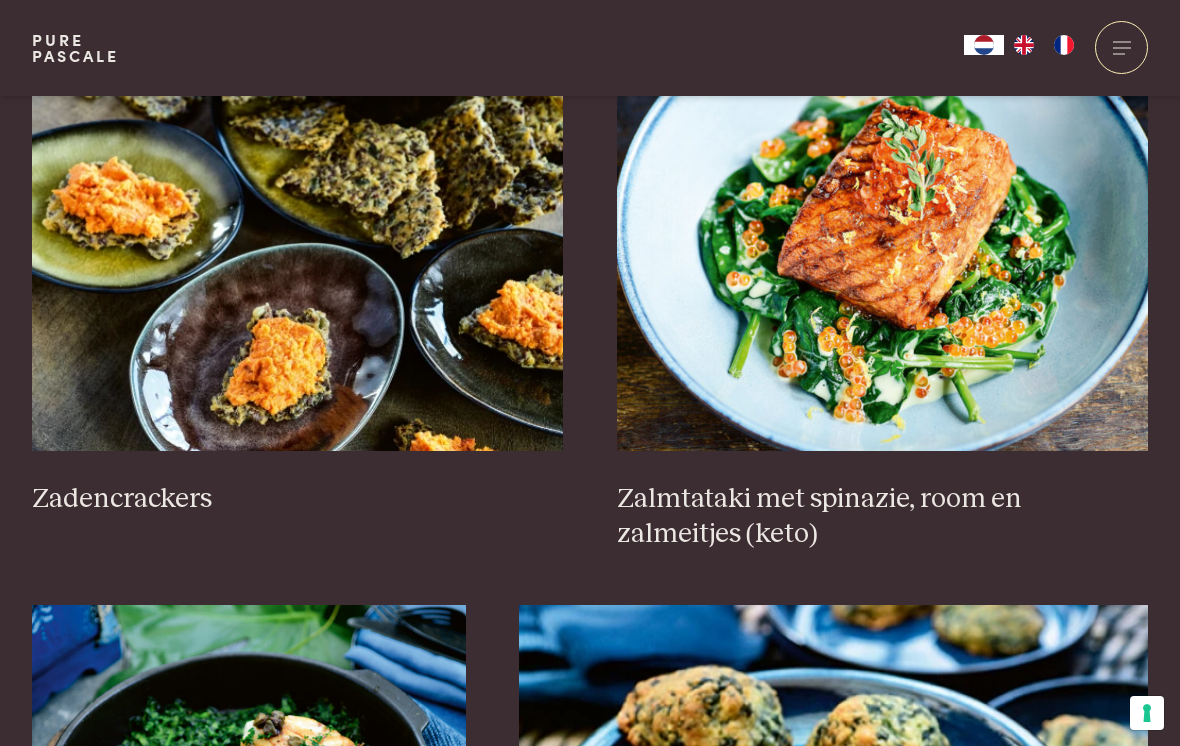 click at bounding box center (298, 251) 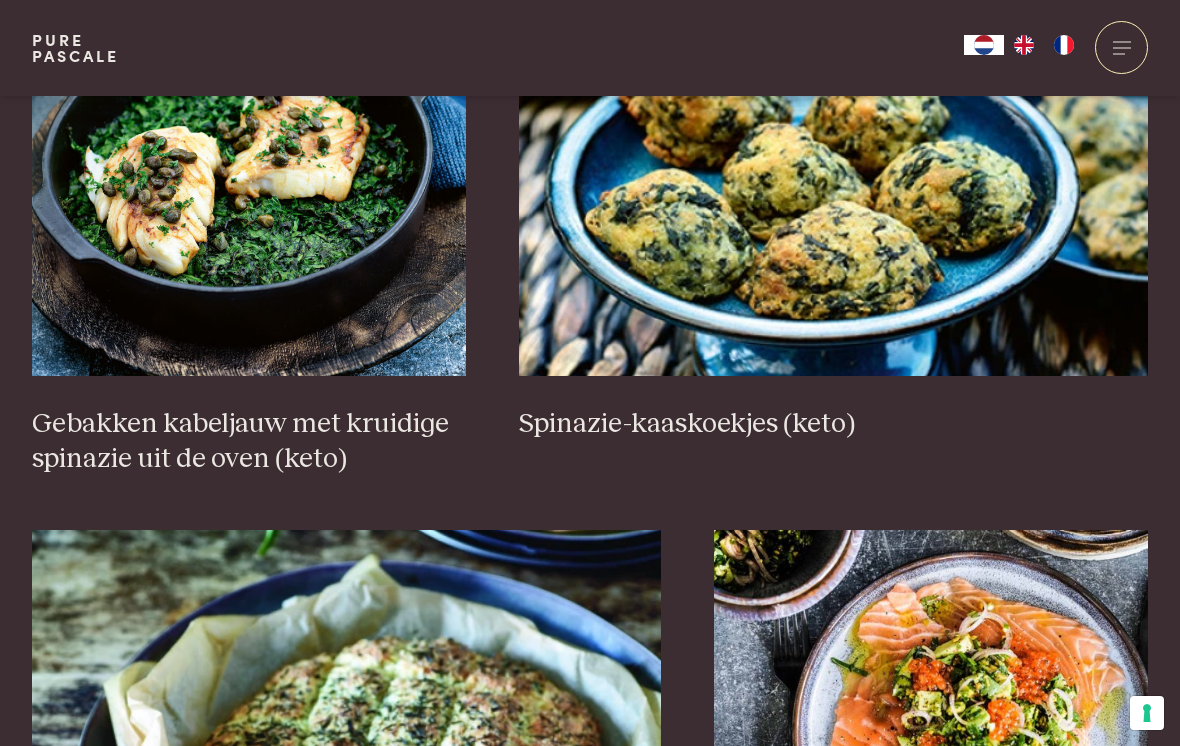 scroll, scrollTop: 3040, scrollLeft: 0, axis: vertical 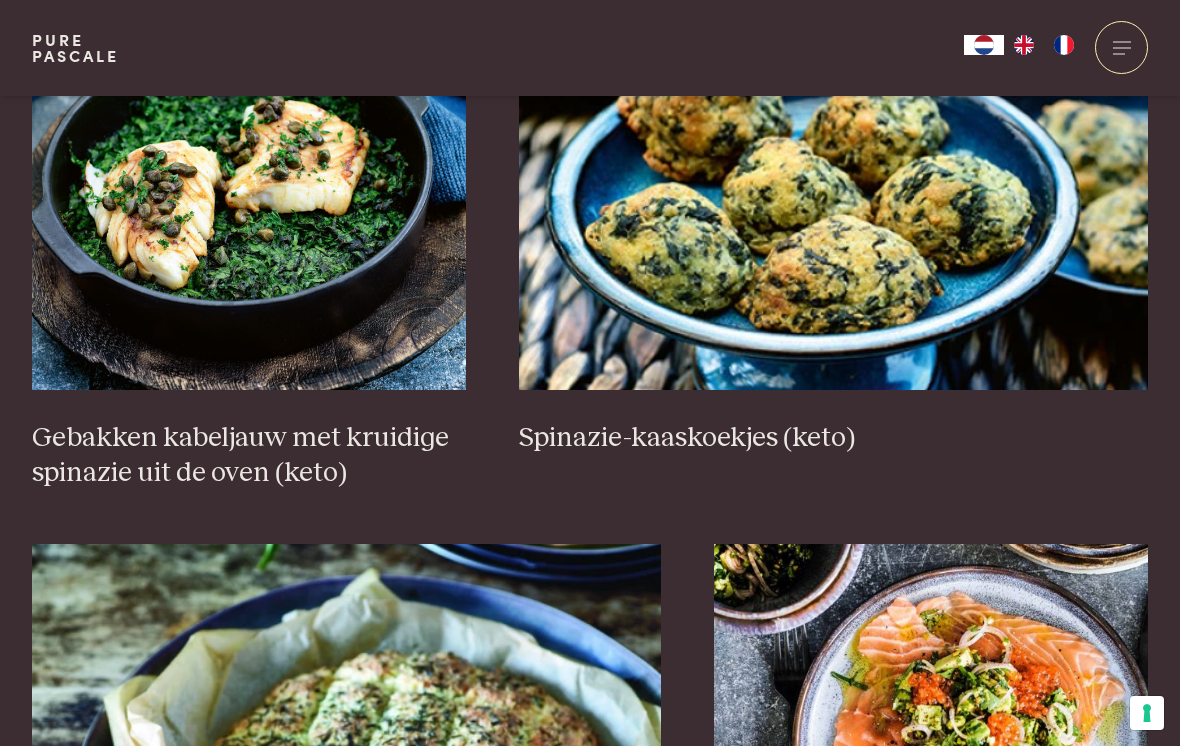click at bounding box center (833, 190) 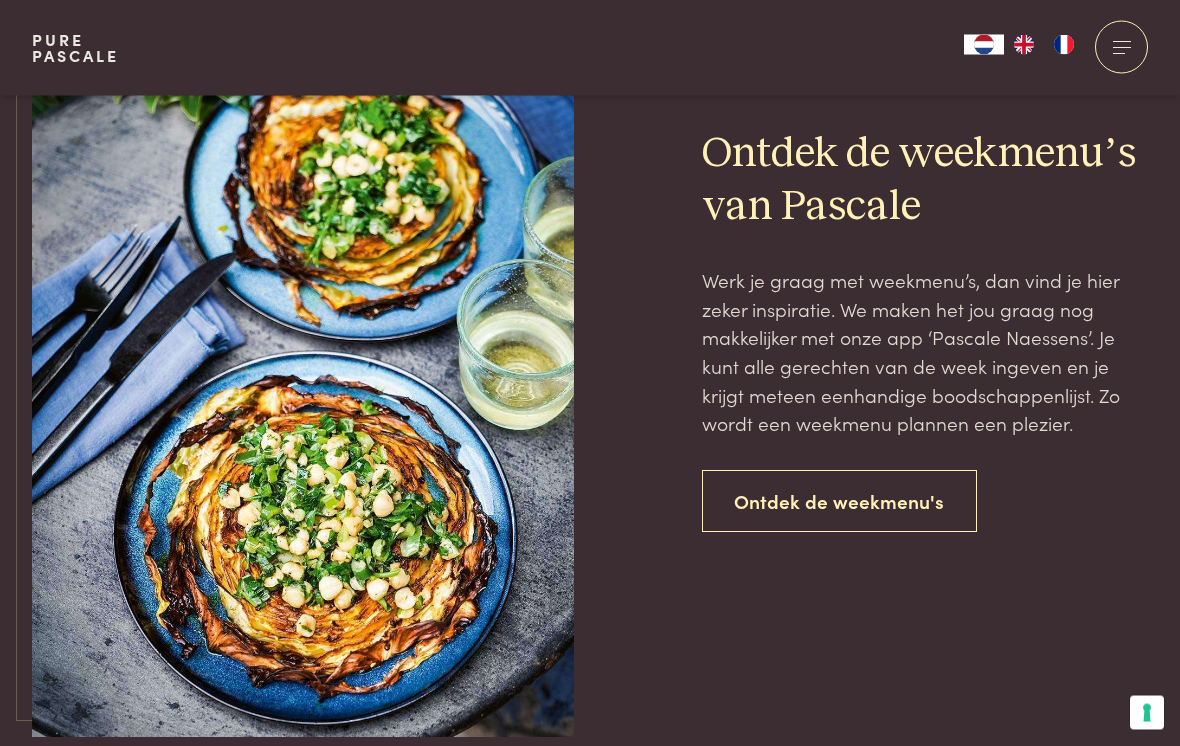 scroll, scrollTop: 4384, scrollLeft: 0, axis: vertical 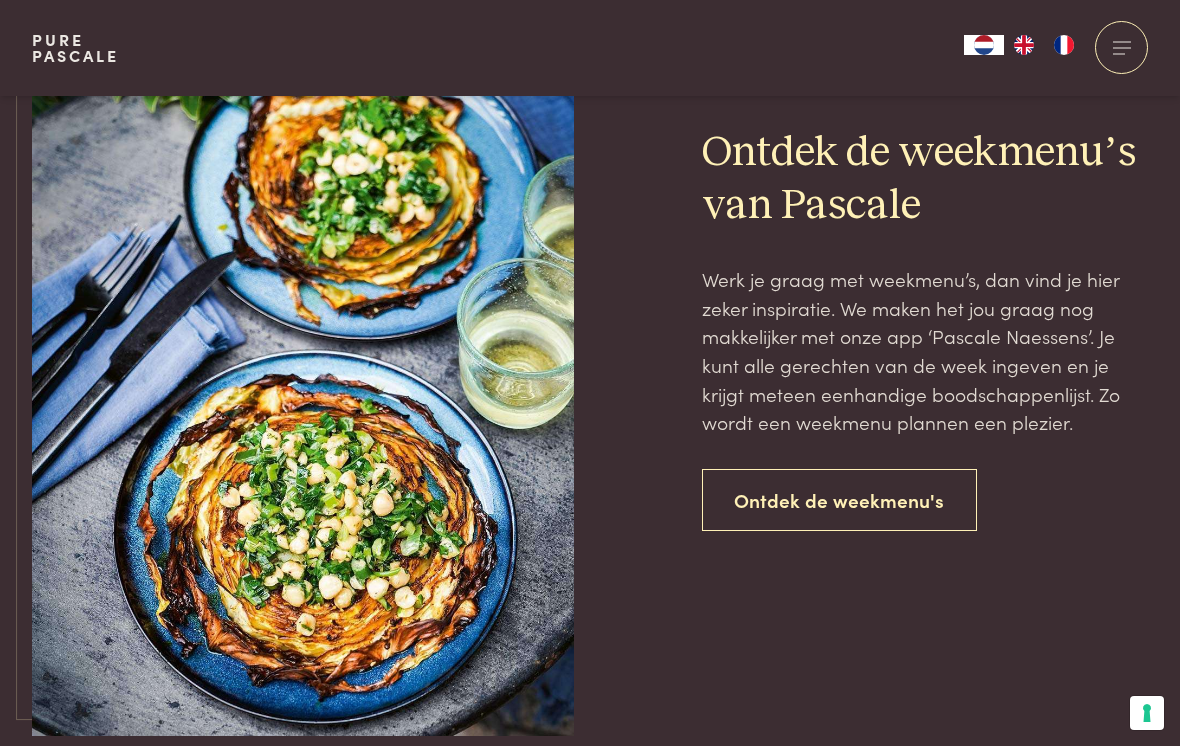 click on "Ontdek de weekmenu's" at bounding box center (840, 500) 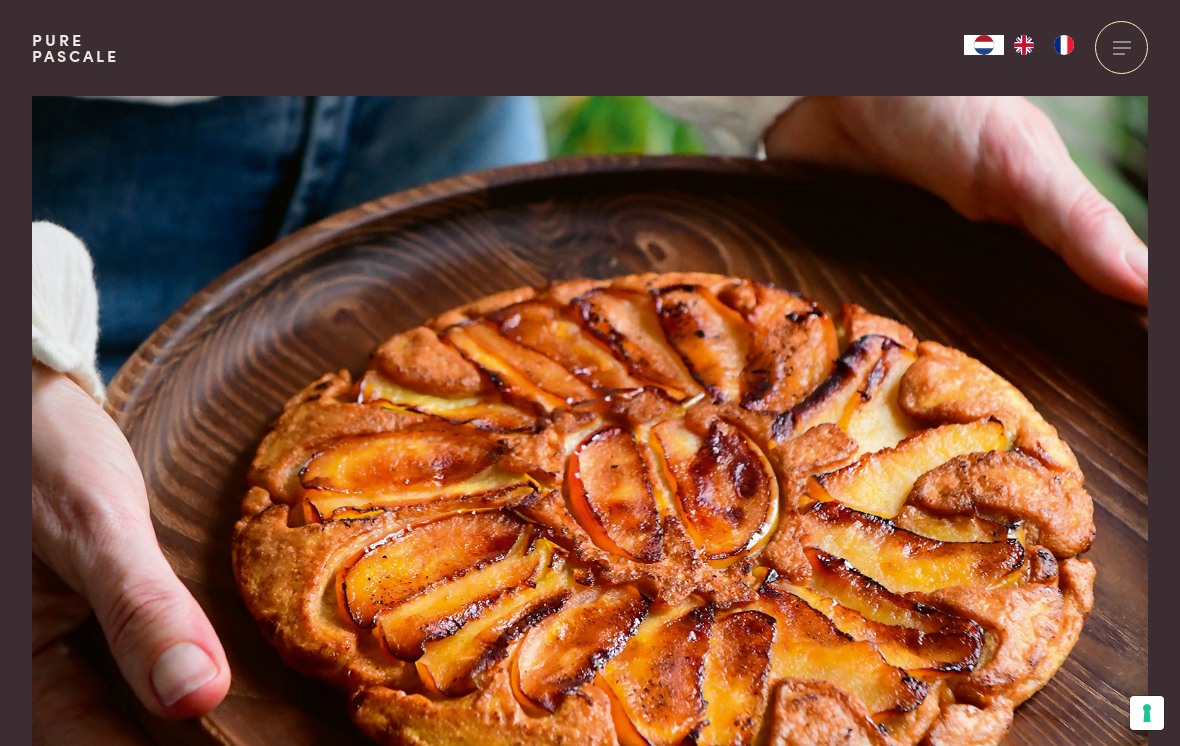 scroll, scrollTop: 0, scrollLeft: 0, axis: both 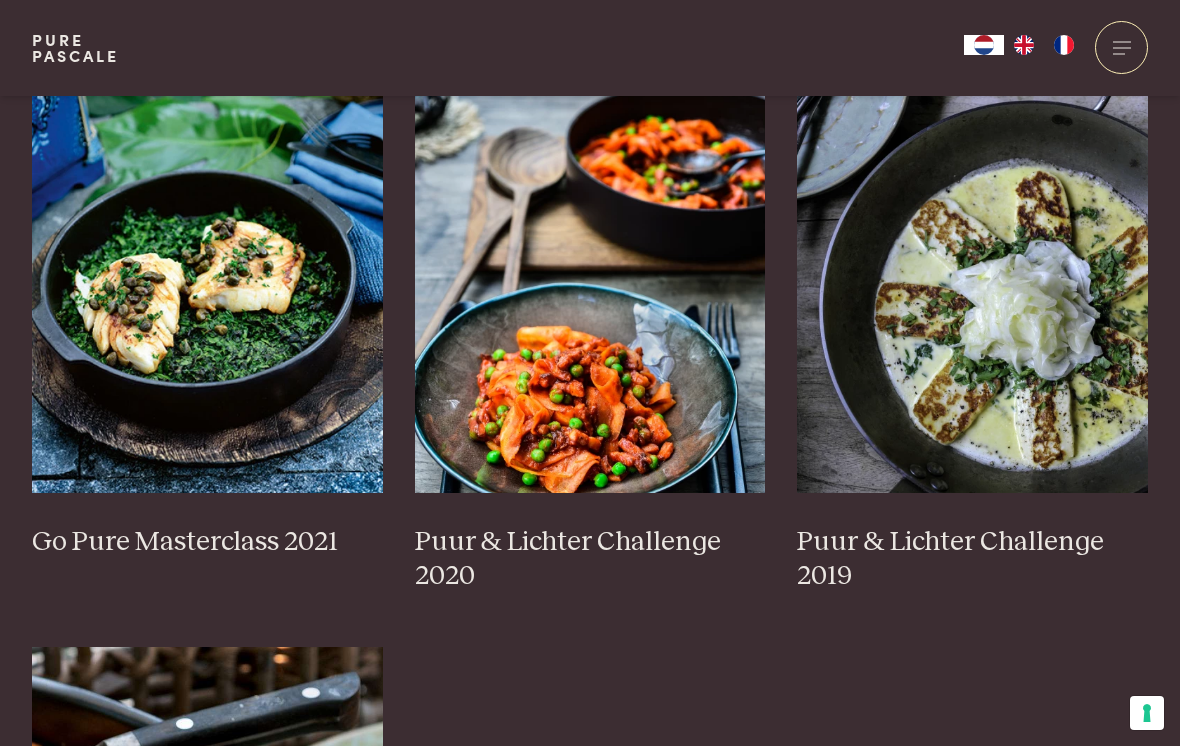 click at bounding box center (590, 293) 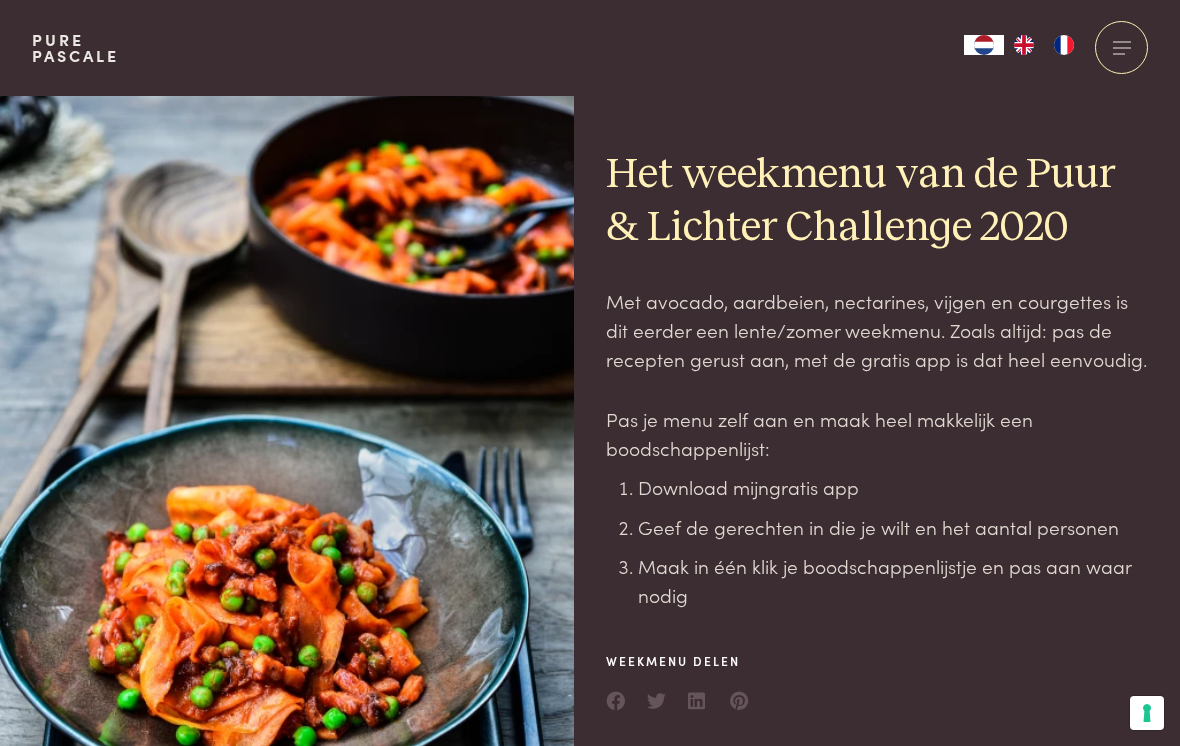 scroll, scrollTop: 0, scrollLeft: 0, axis: both 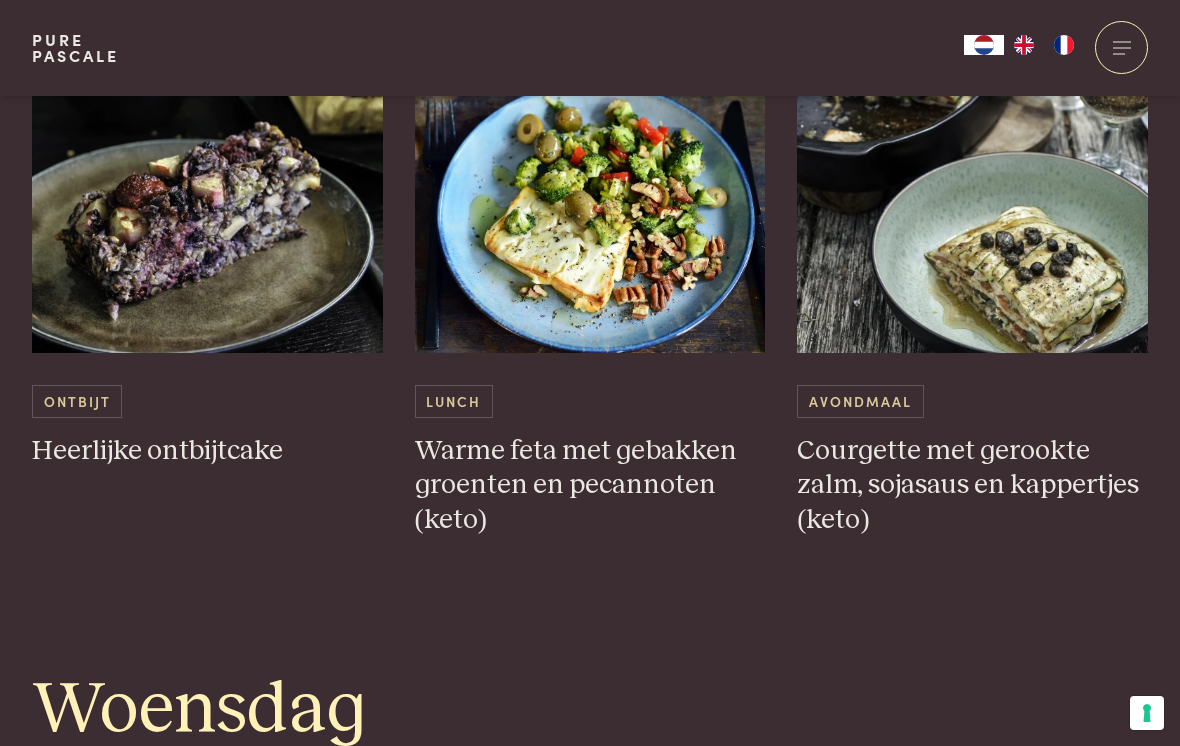click at bounding box center [590, 153] 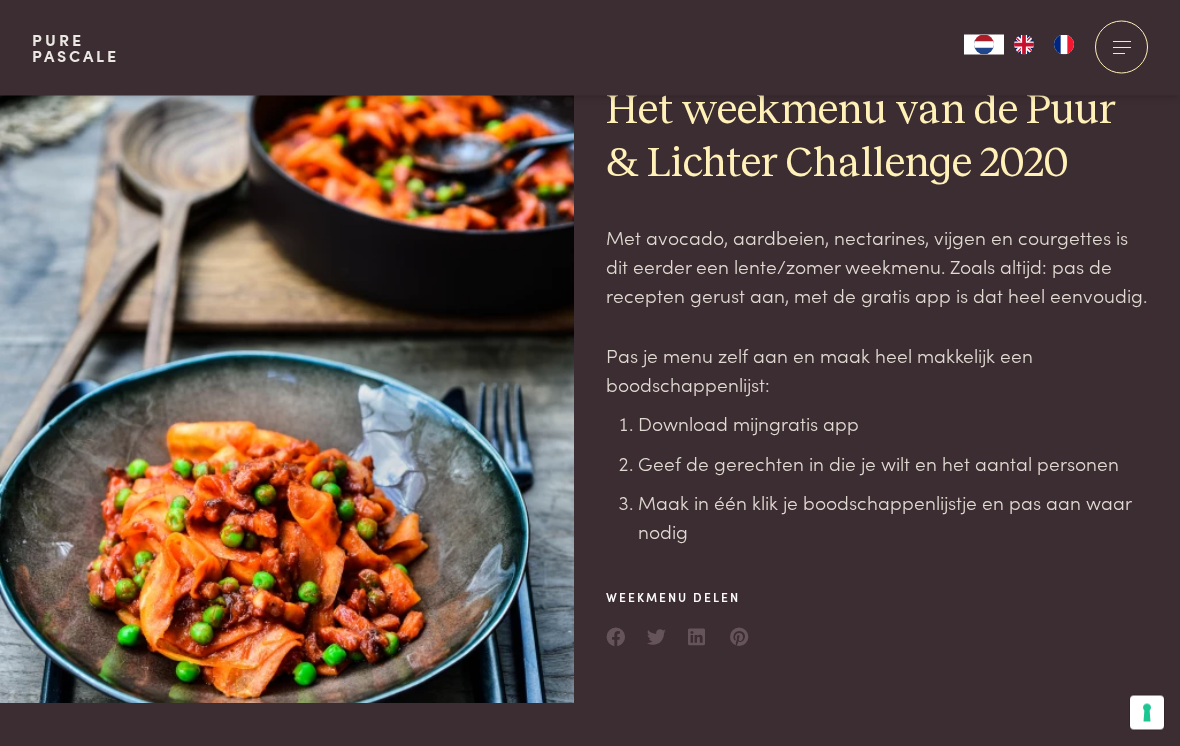scroll, scrollTop: 0, scrollLeft: 0, axis: both 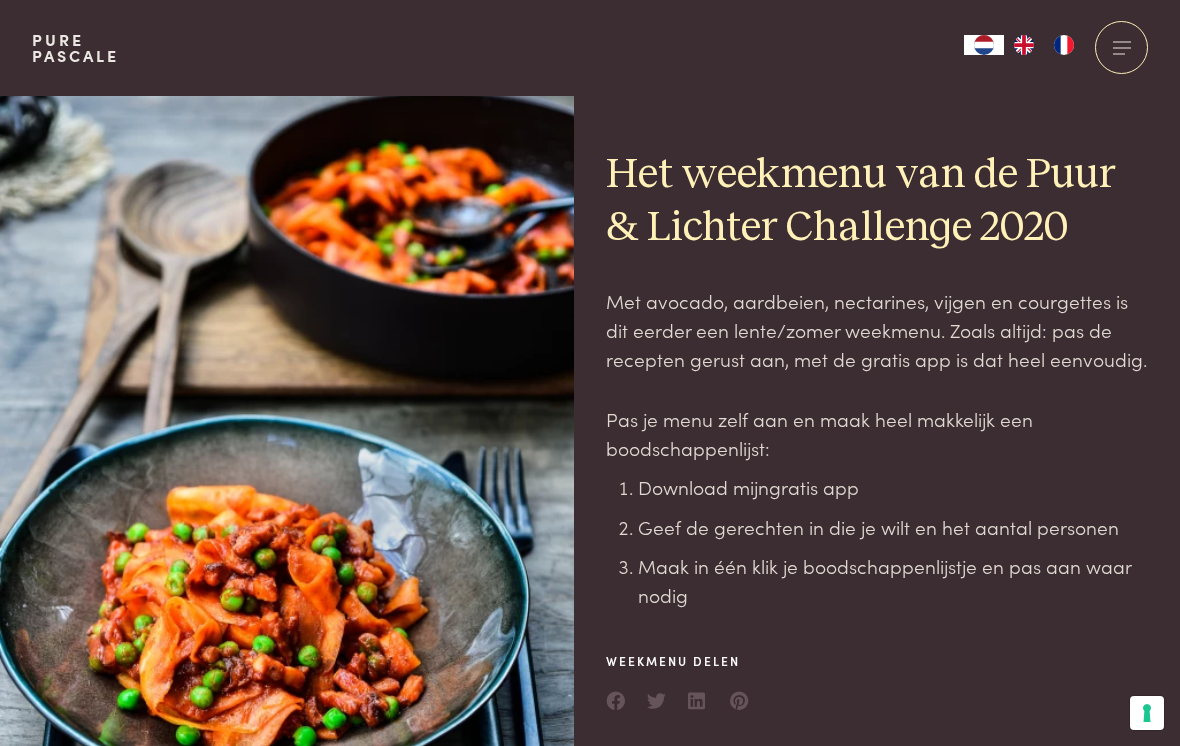 click on "Pure
Pascale" at bounding box center [75, 48] 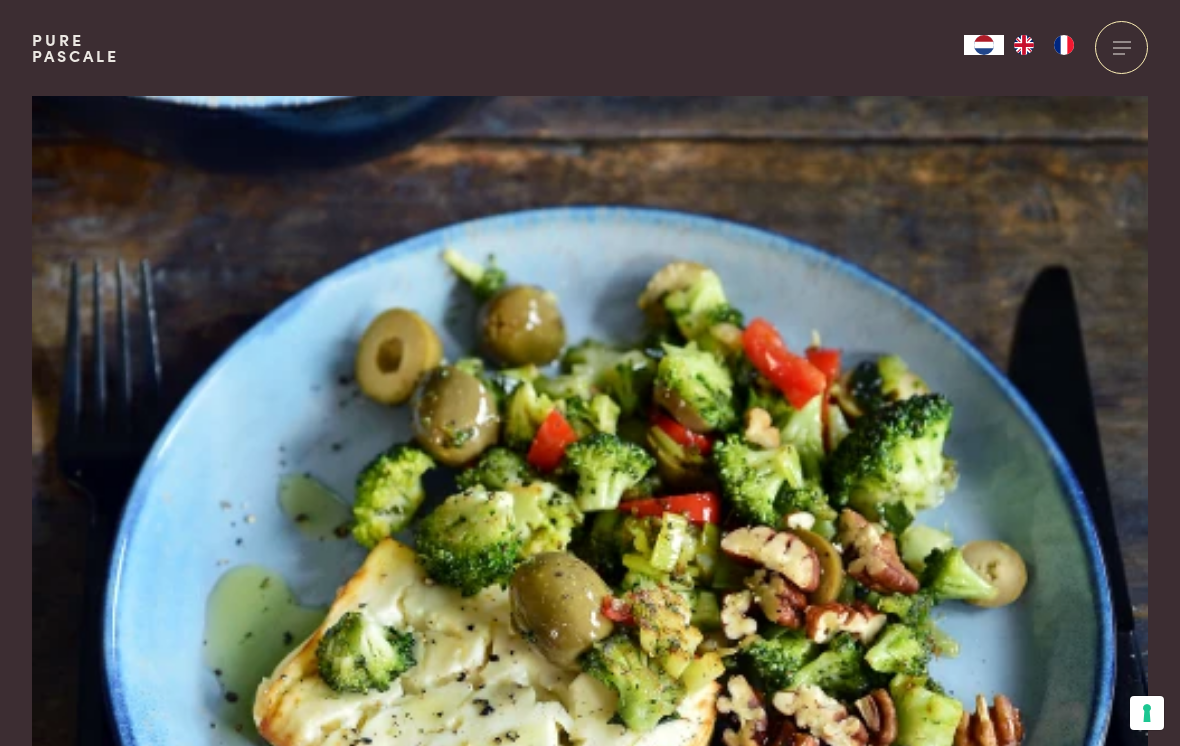 scroll, scrollTop: 0, scrollLeft: 0, axis: both 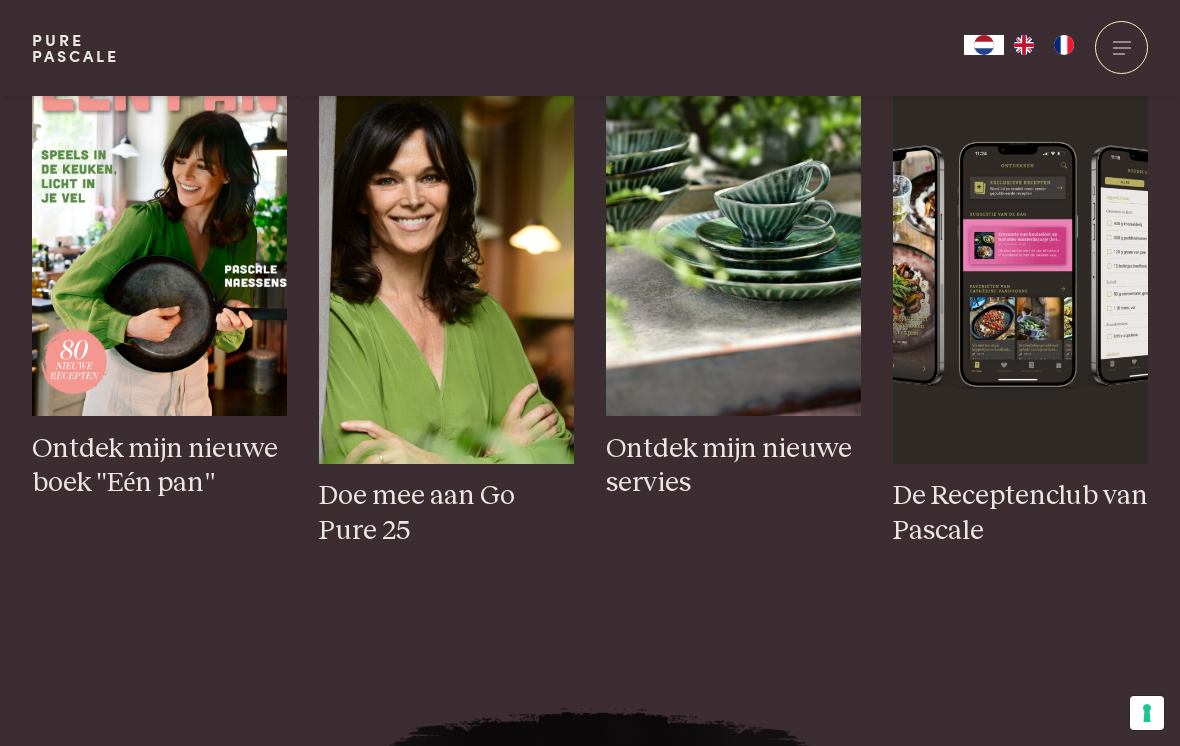 click at bounding box center (446, 272) 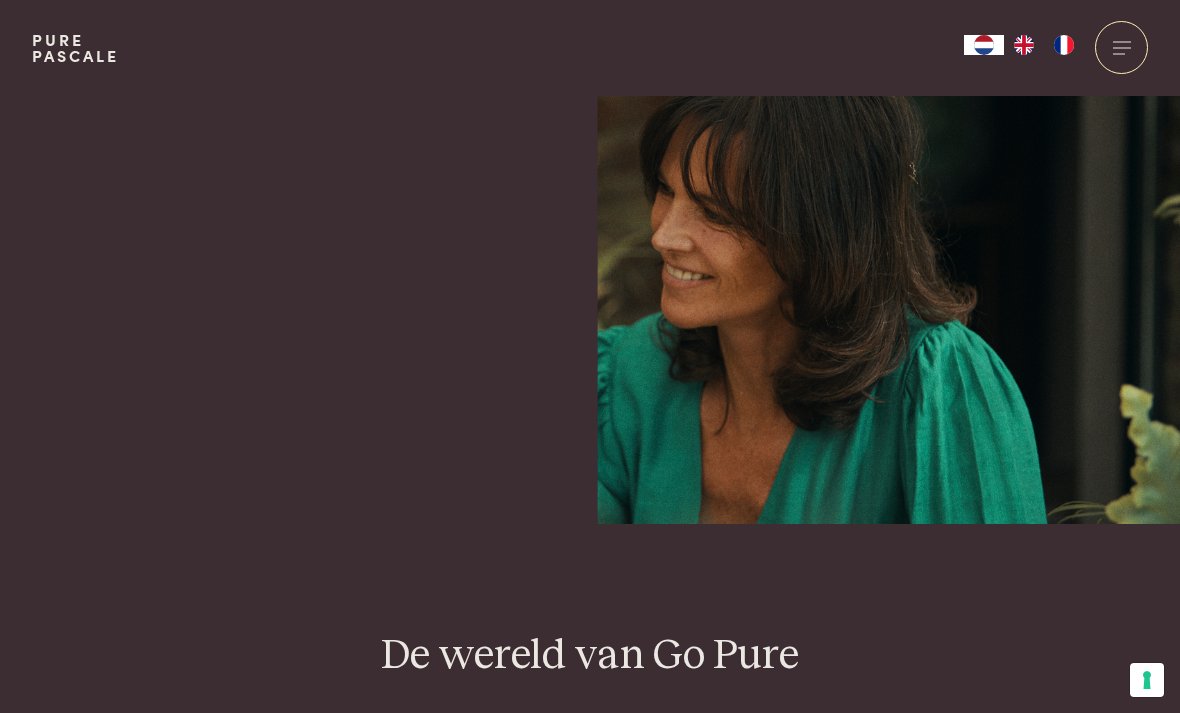 scroll, scrollTop: 0, scrollLeft: 0, axis: both 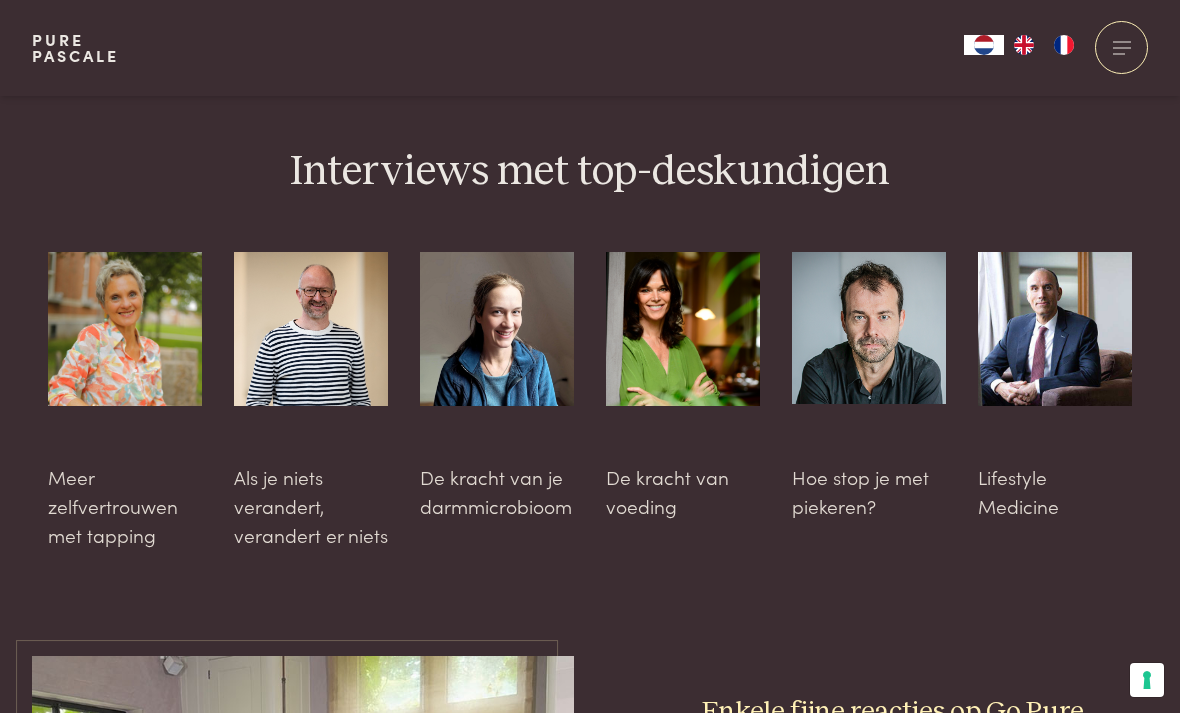 click at bounding box center [497, 329] 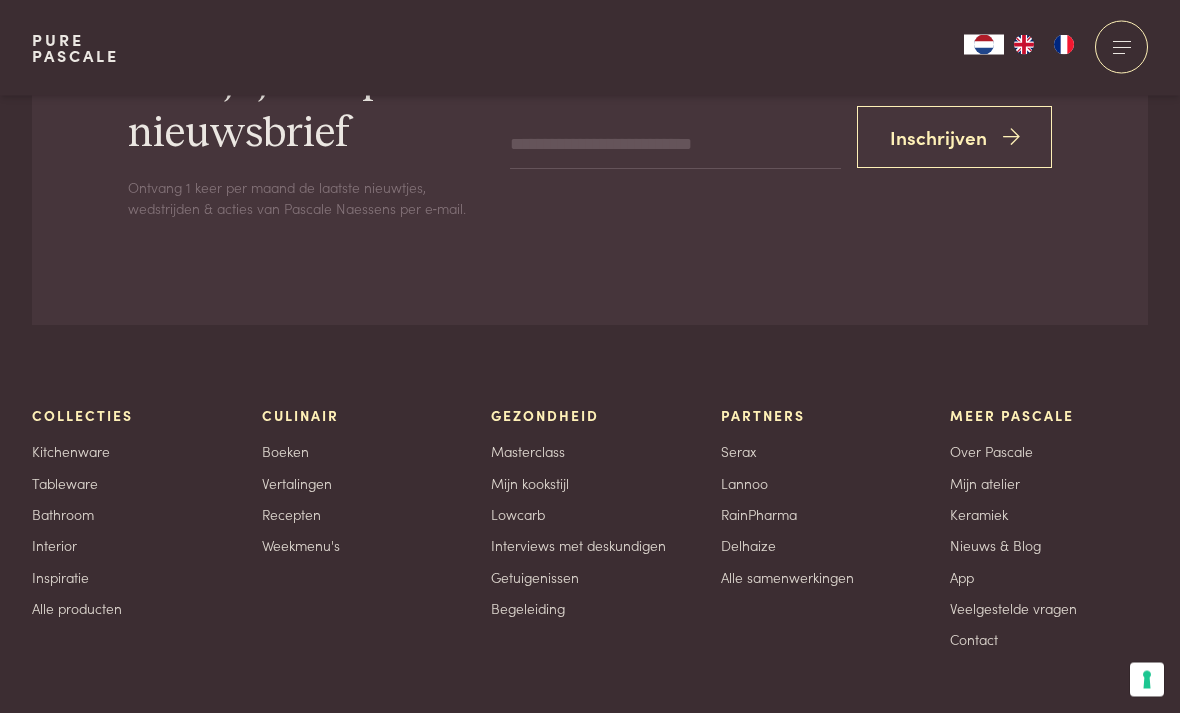 scroll, scrollTop: 6511, scrollLeft: 0, axis: vertical 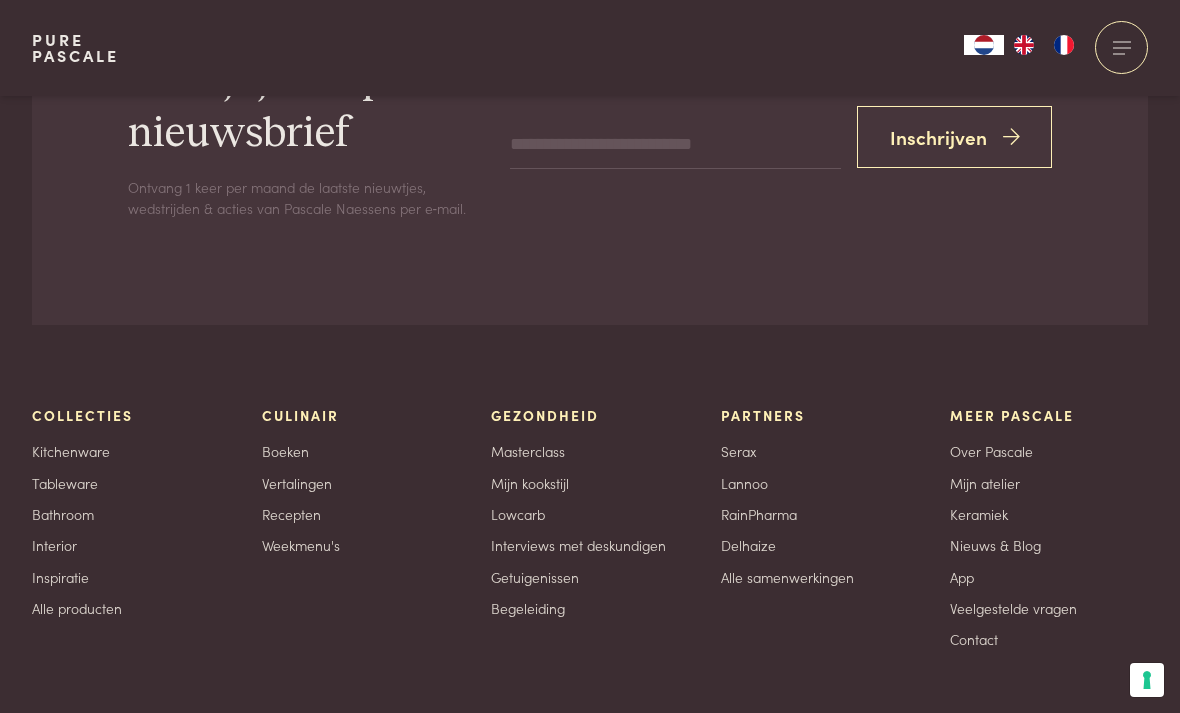 click on "Weekmenu's" at bounding box center (301, 545) 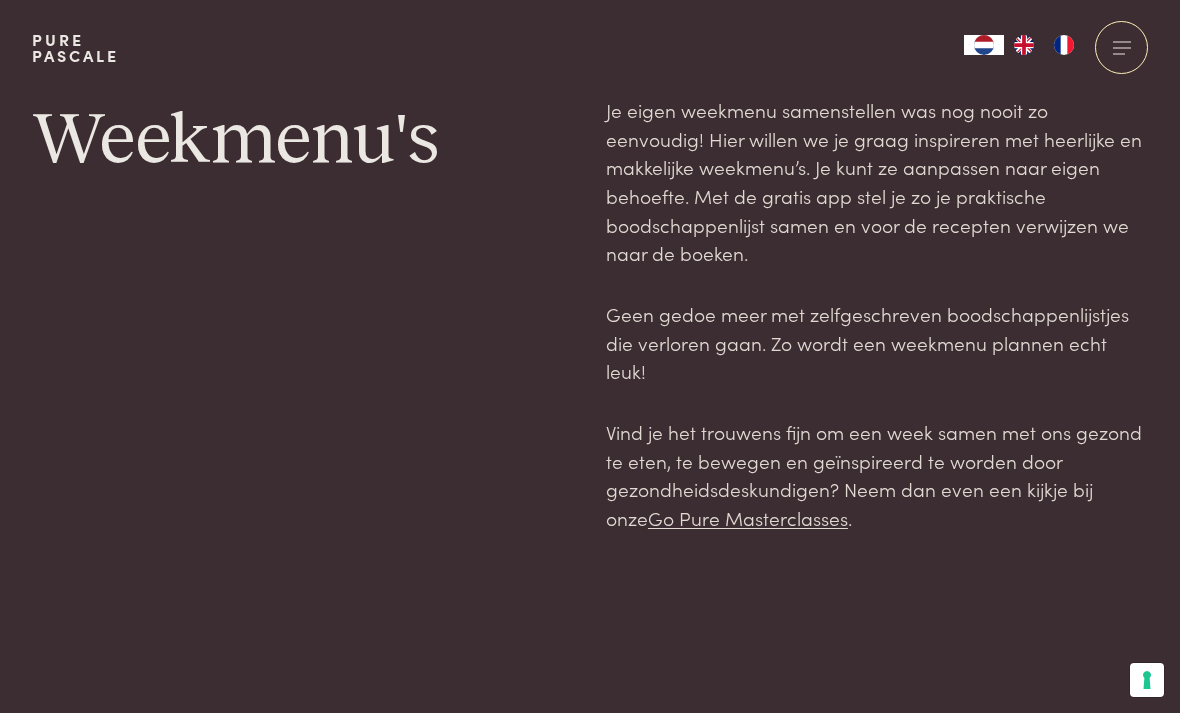 scroll, scrollTop: 0, scrollLeft: 0, axis: both 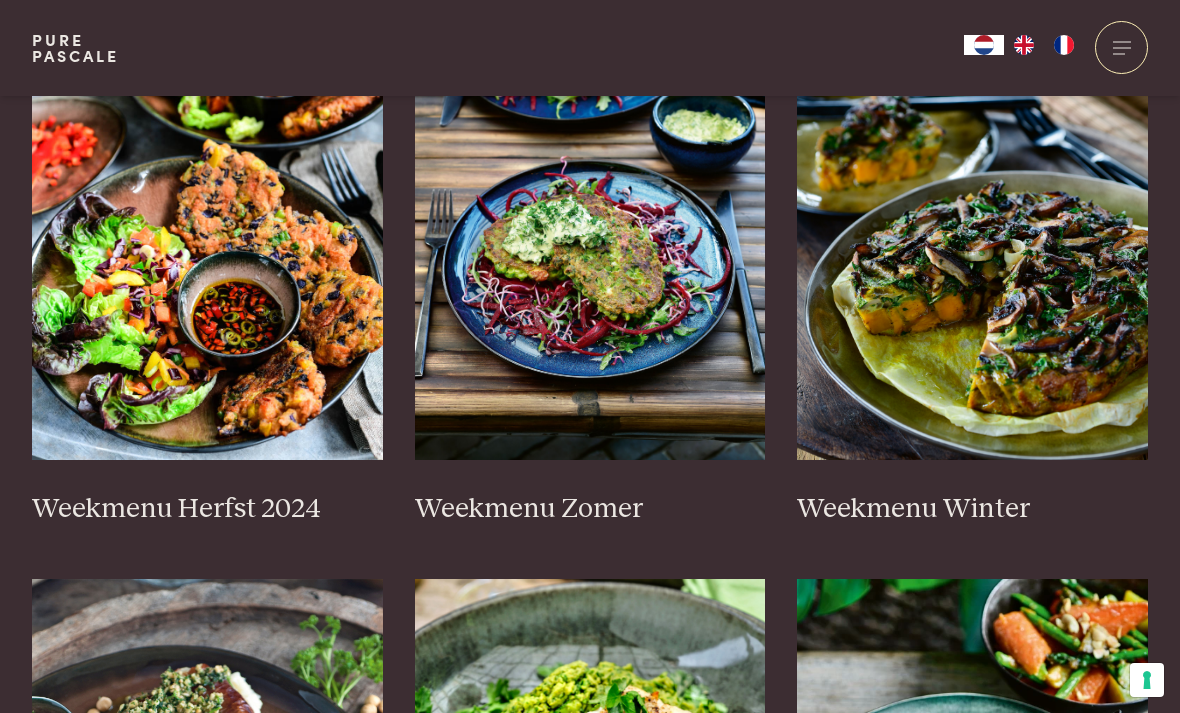 click on "Weekmenu Zomer" at bounding box center (590, 509) 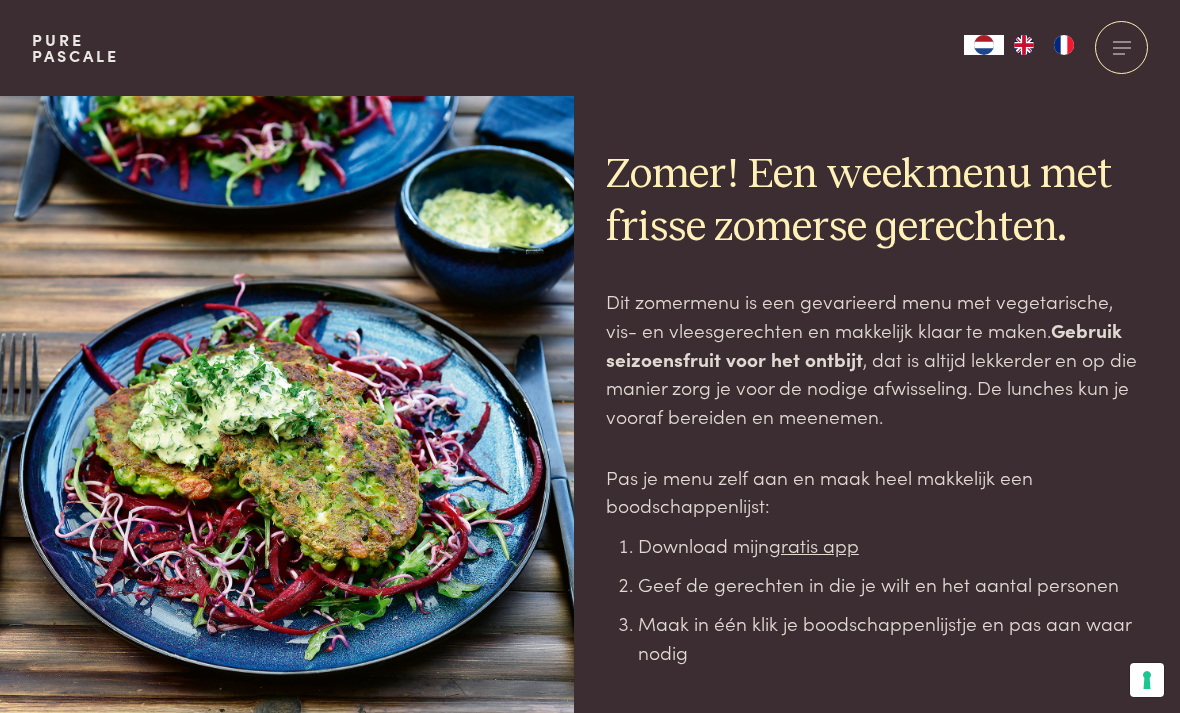 scroll, scrollTop: 0, scrollLeft: 0, axis: both 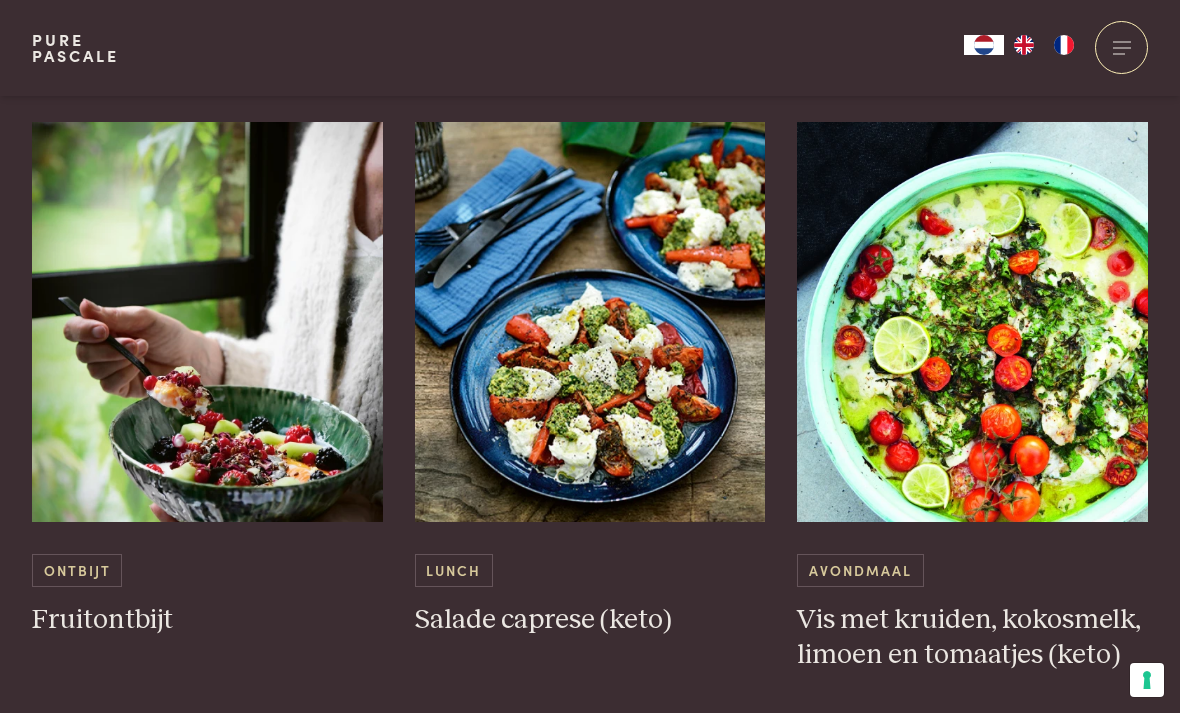 click at bounding box center [590, 322] 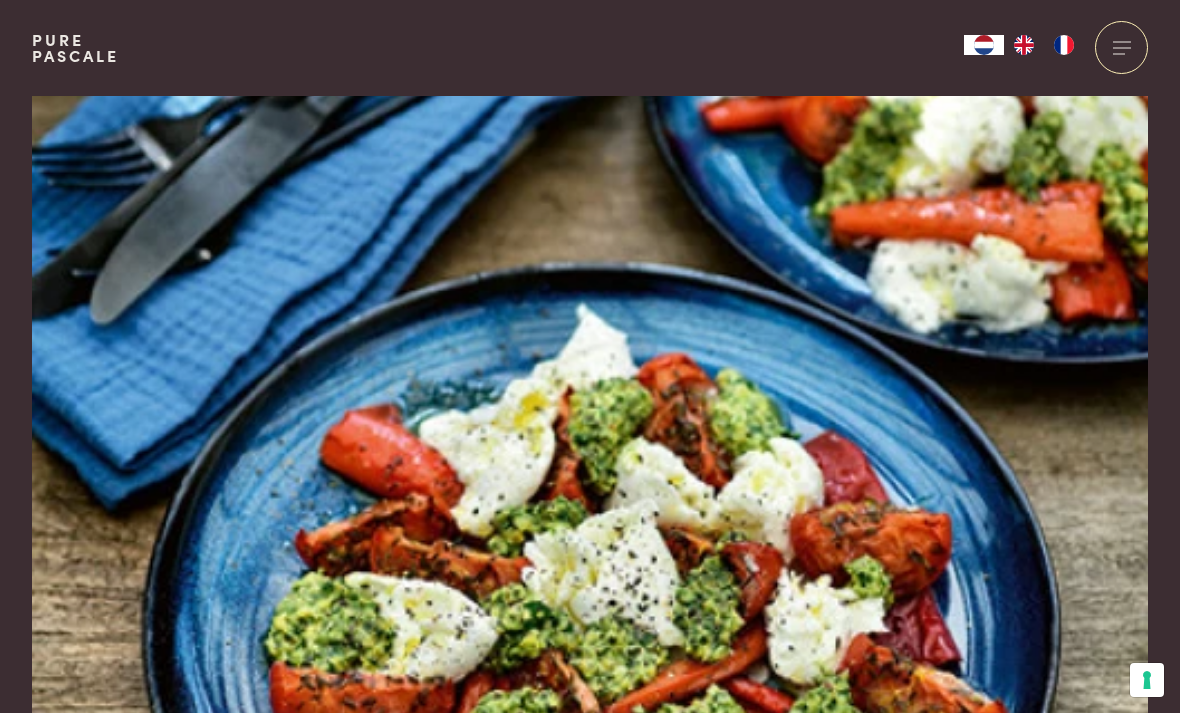 scroll, scrollTop: 0, scrollLeft: 0, axis: both 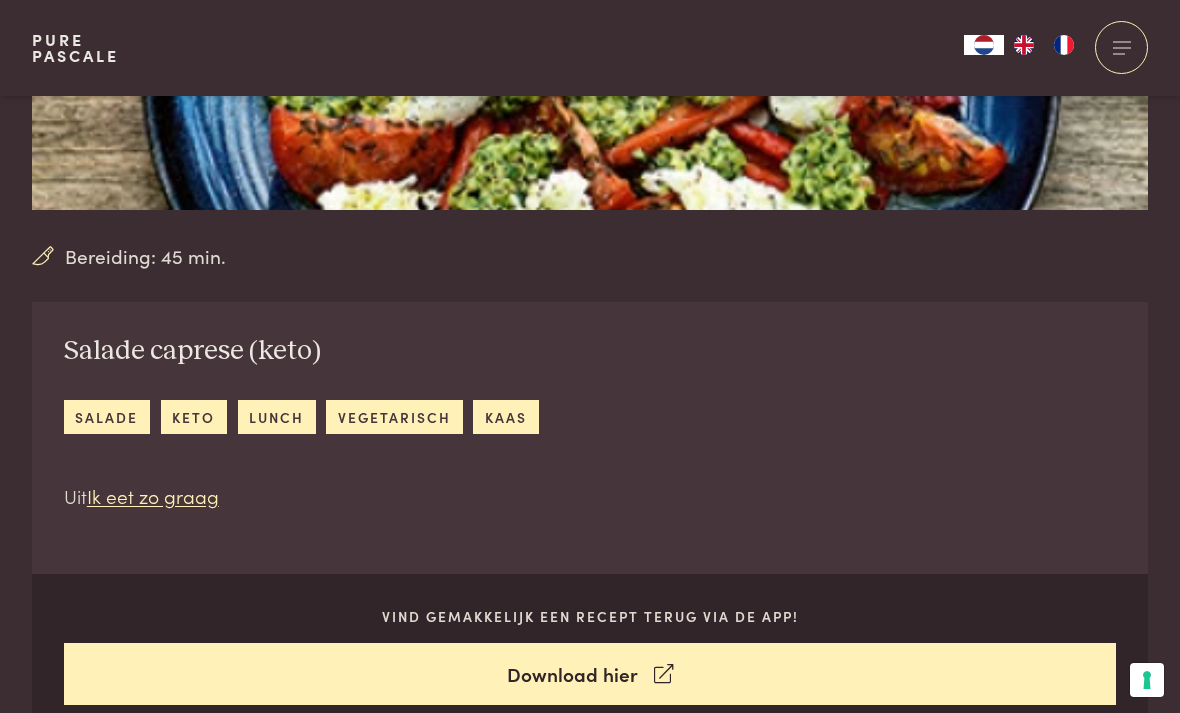 click on "kaas" at bounding box center [505, 416] 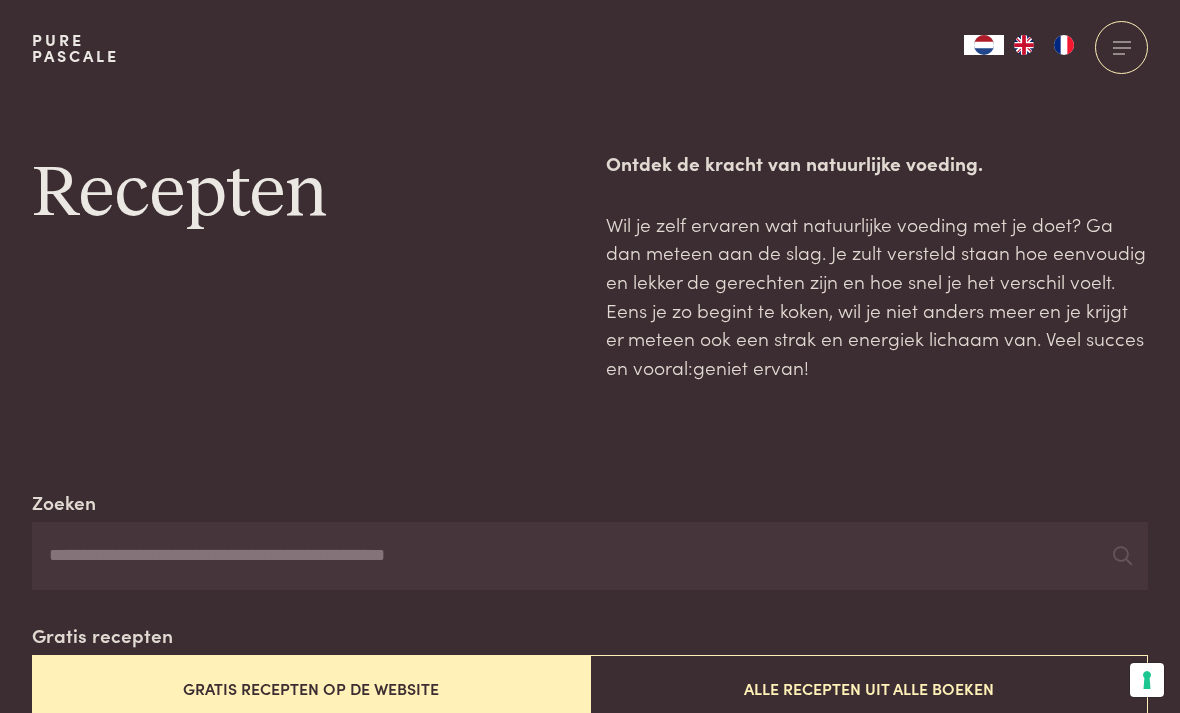 scroll, scrollTop: 0, scrollLeft: 0, axis: both 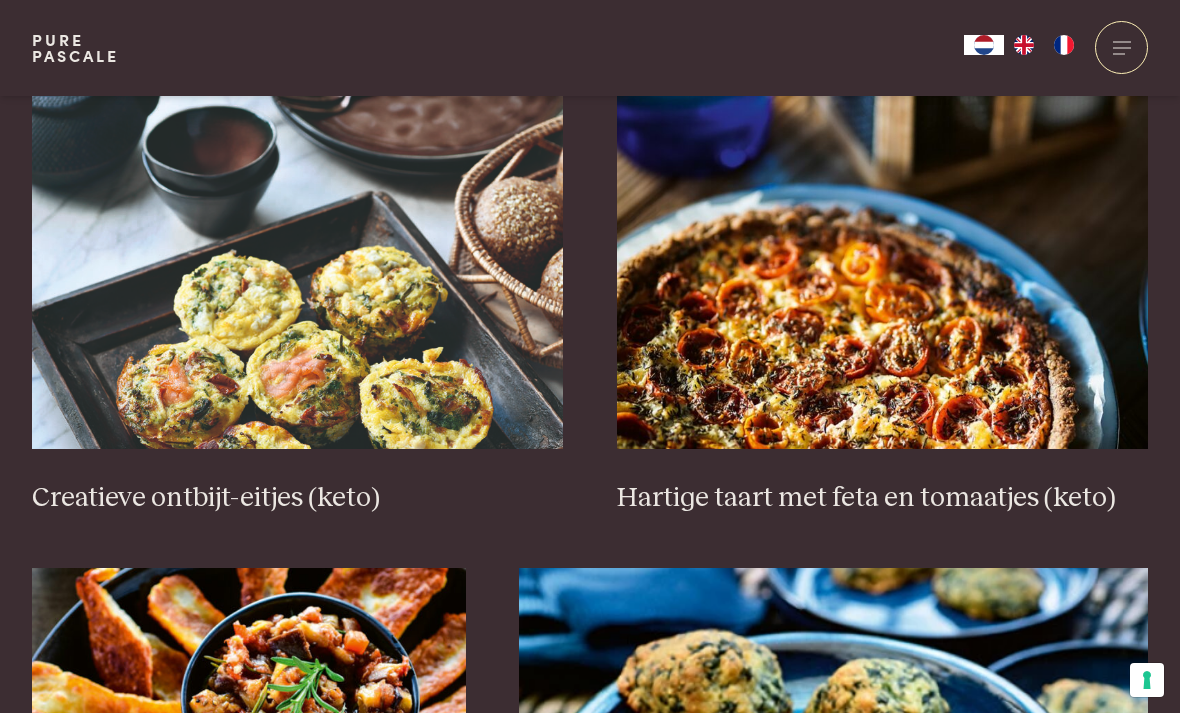click at bounding box center [883, 249] 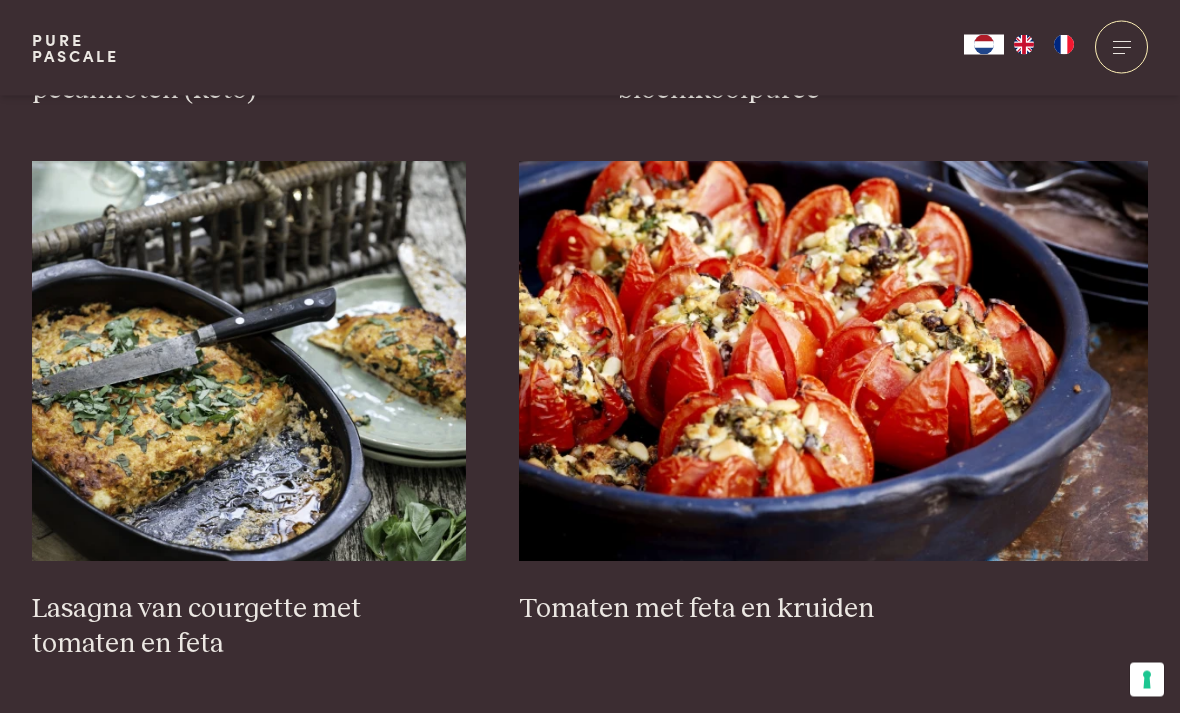 scroll, scrollTop: 2869, scrollLeft: 0, axis: vertical 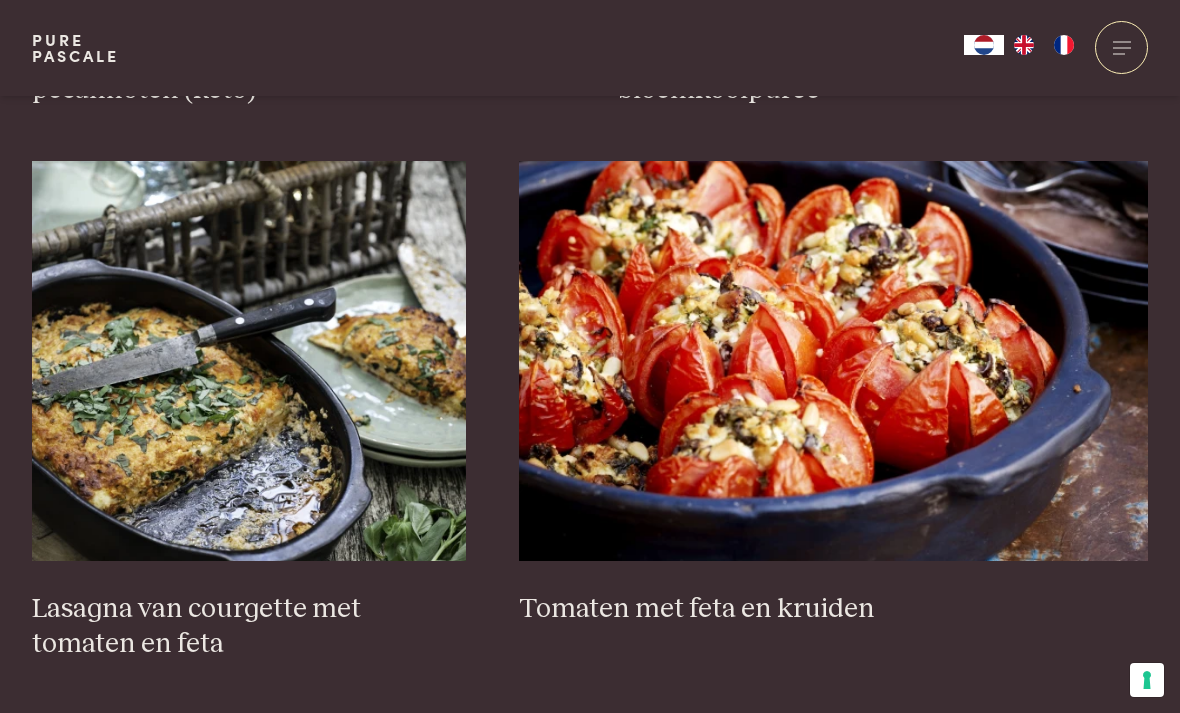 click at bounding box center (249, 361) 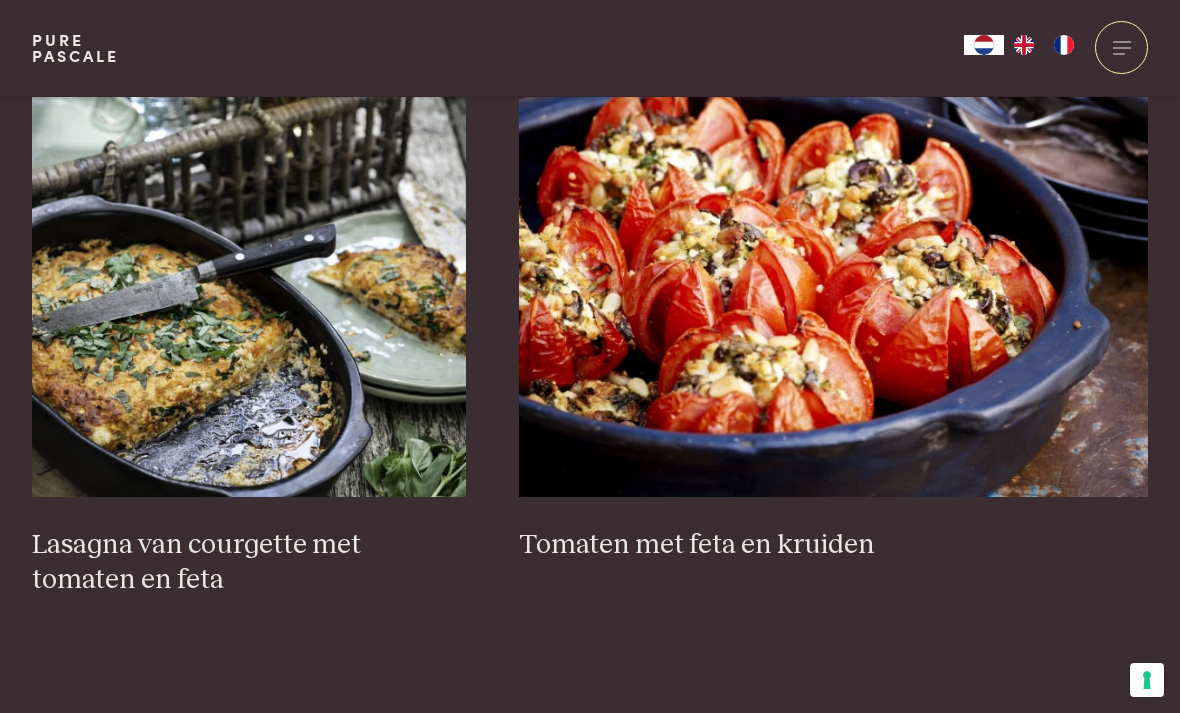 click at bounding box center [833, 297] 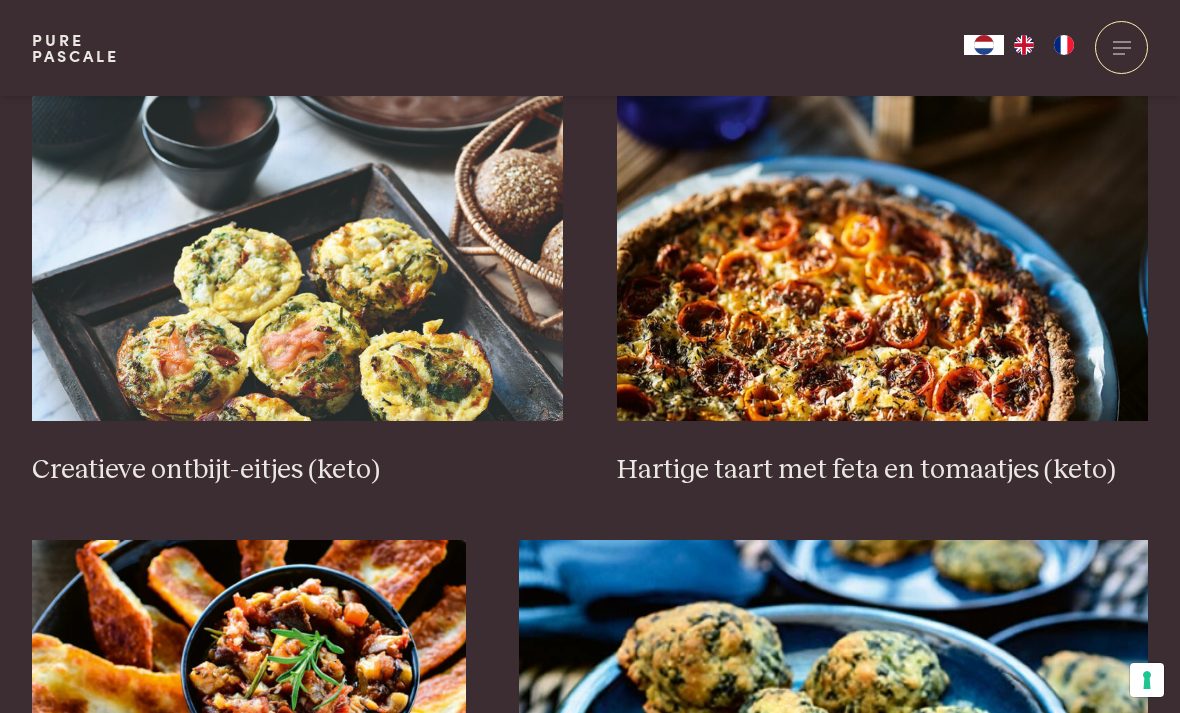 scroll, scrollTop: 826, scrollLeft: 0, axis: vertical 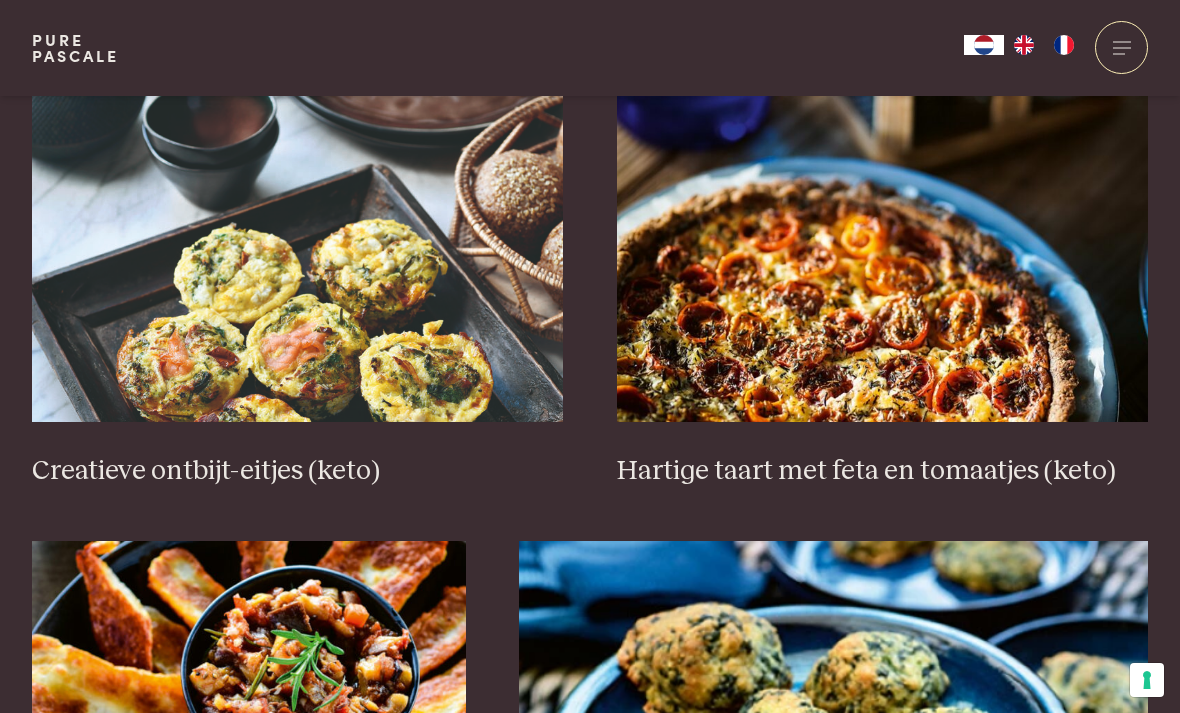 click at bounding box center [883, 222] 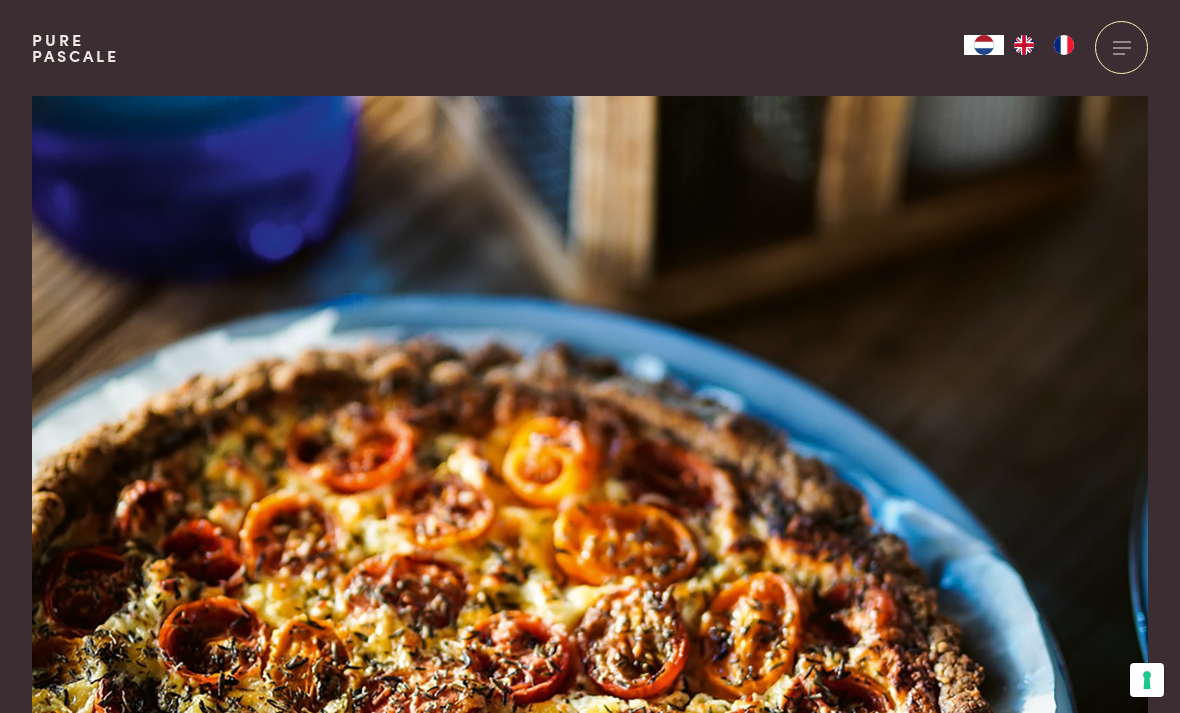 scroll, scrollTop: 0, scrollLeft: 0, axis: both 